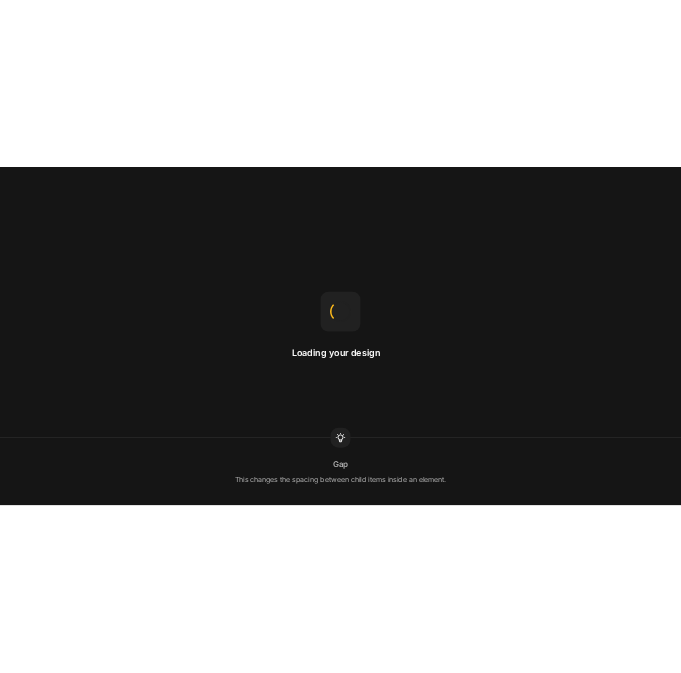 scroll, scrollTop: 0, scrollLeft: 0, axis: both 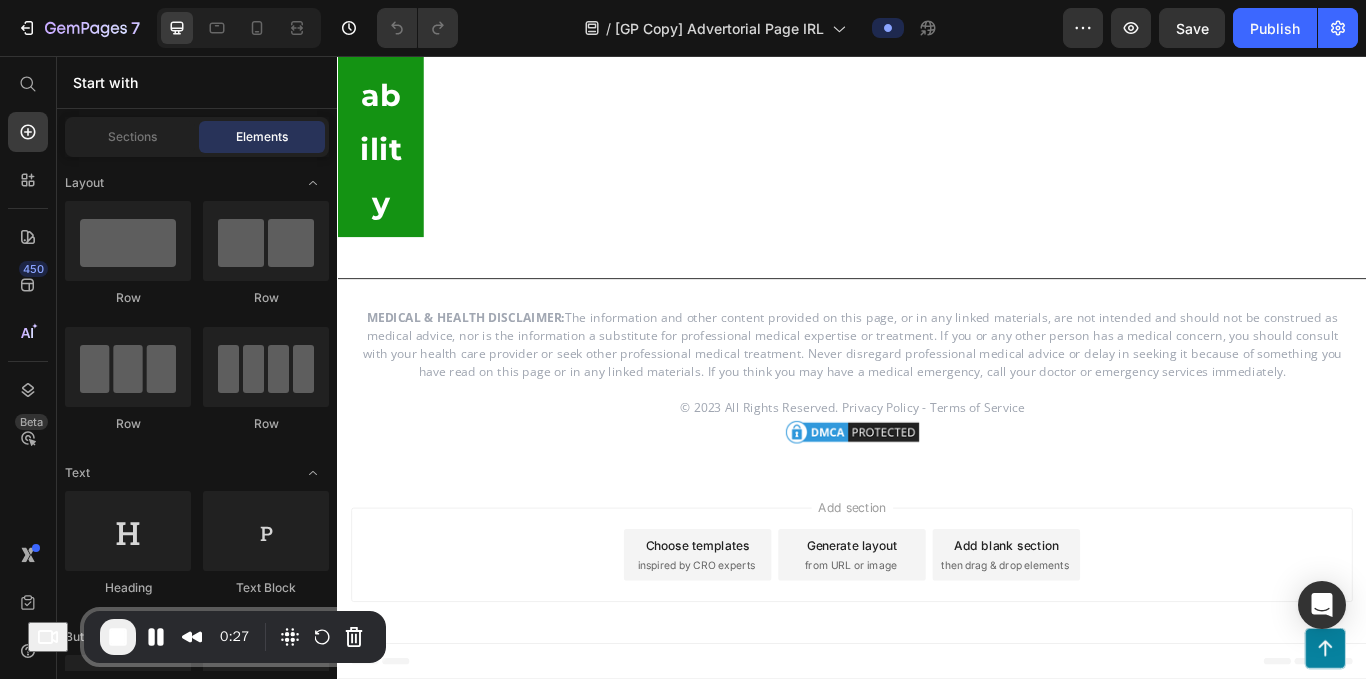 drag, startPoint x: 593, startPoint y: 618, endPoint x: 1150, endPoint y: 613, distance: 557.02246 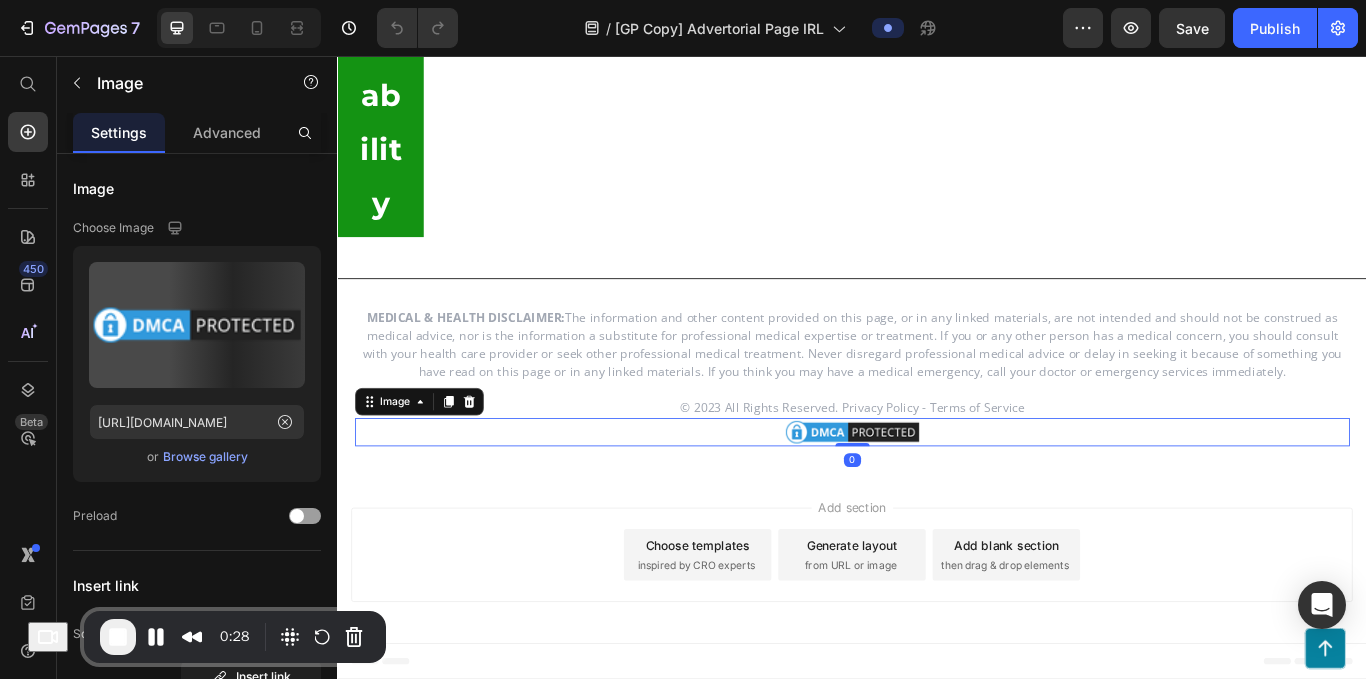 click on "Add blank section" at bounding box center [1117, 626] 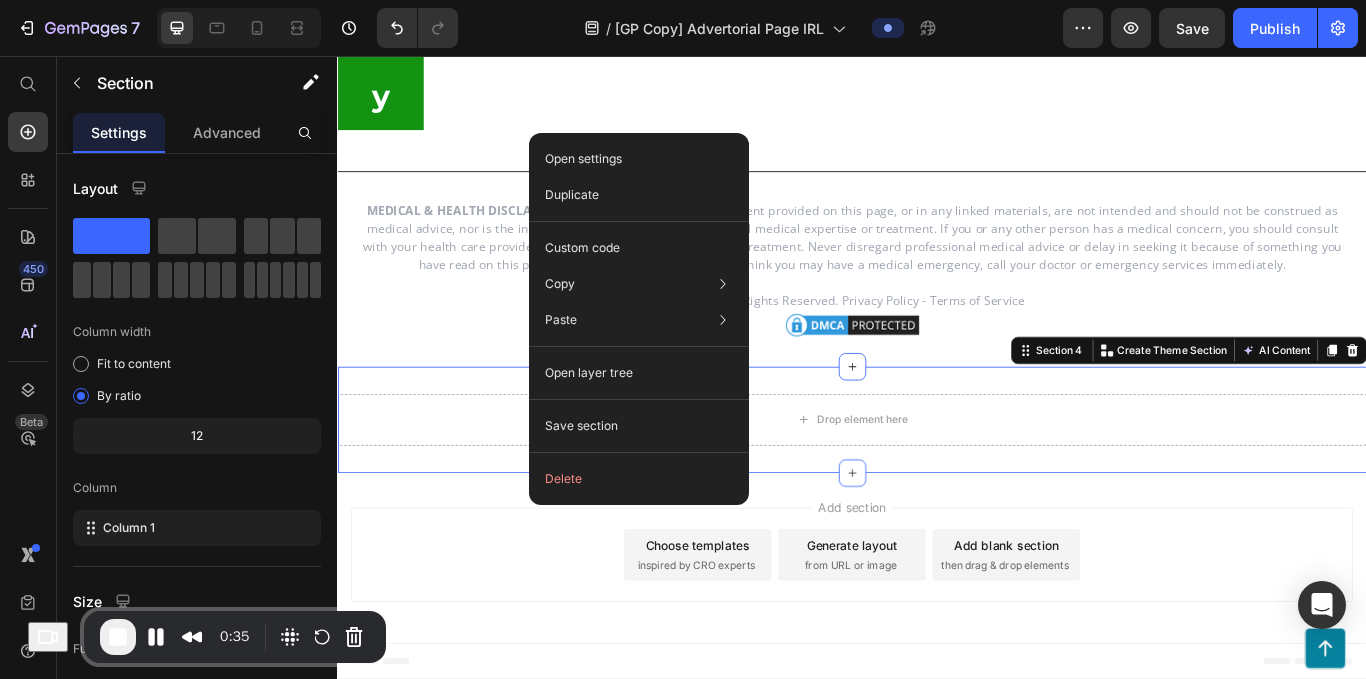 click on "Add section Choose templates inspired by CRO experts Generate layout from URL or image Add blank section then drag & drop elements" at bounding box center [937, 642] 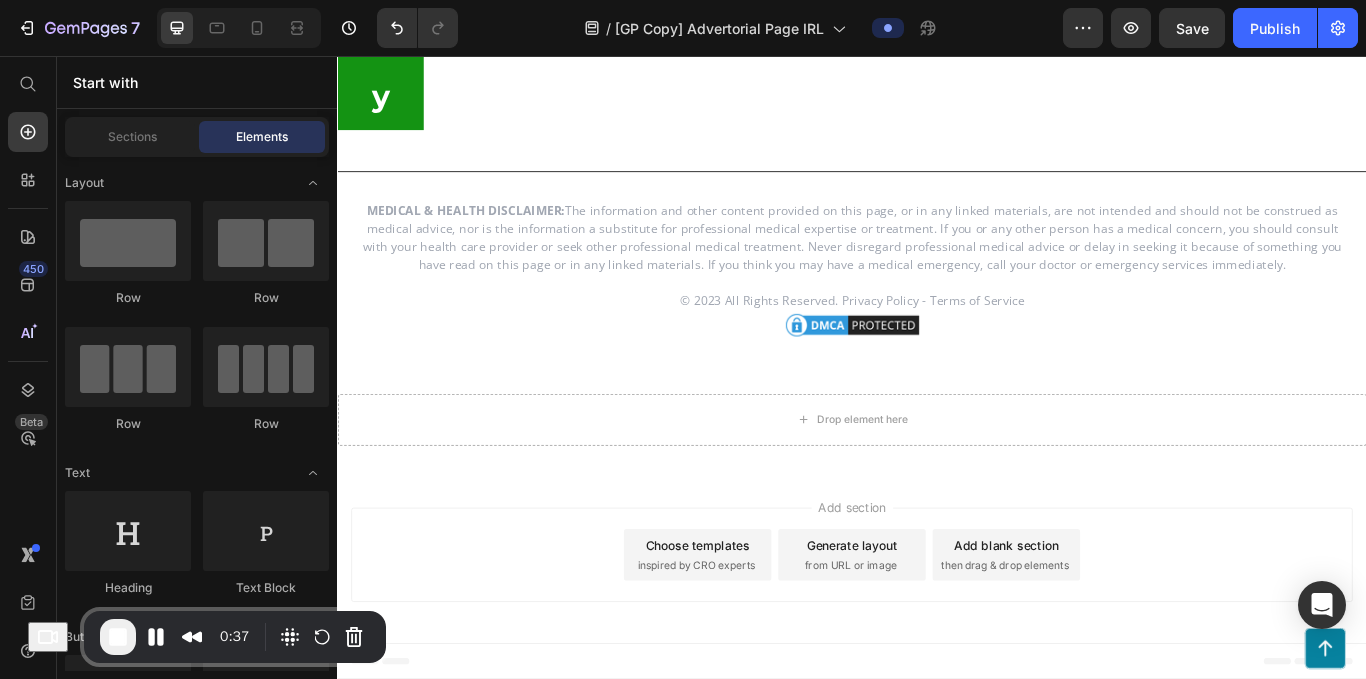 drag, startPoint x: 790, startPoint y: 690, endPoint x: 663, endPoint y: 599, distance: 156.237 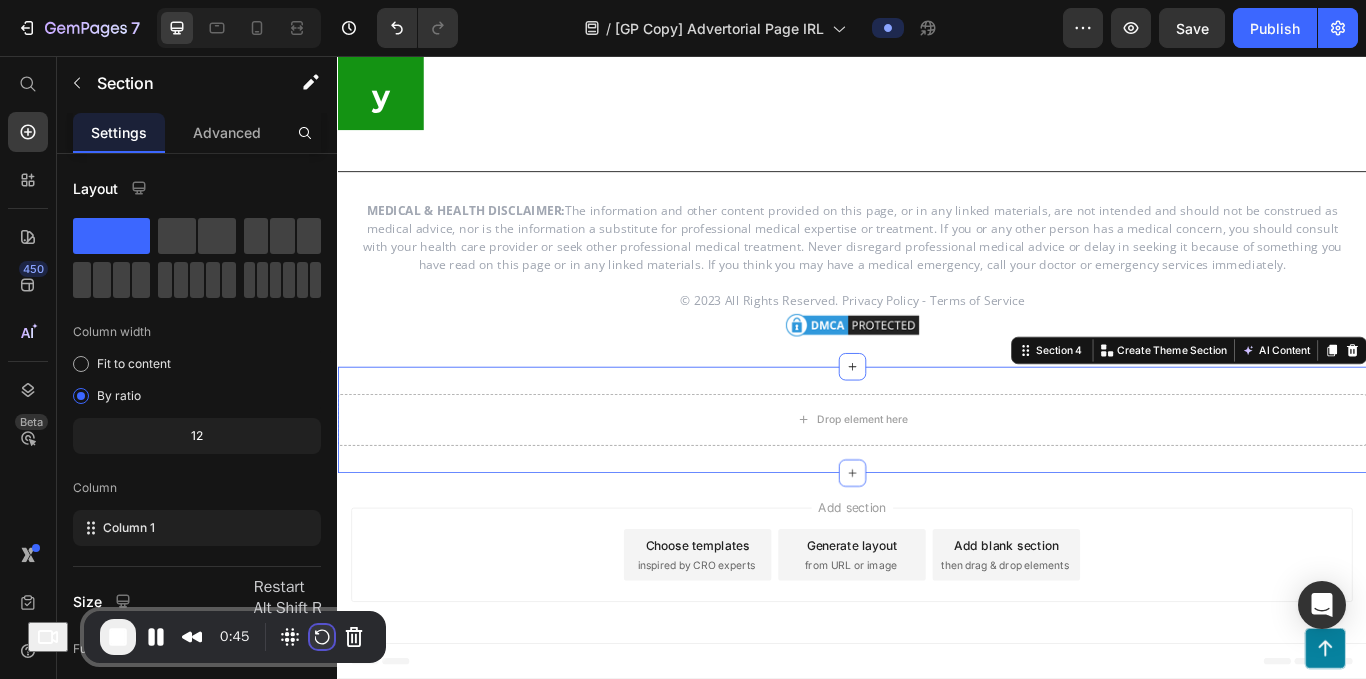 click at bounding box center (322, 637) 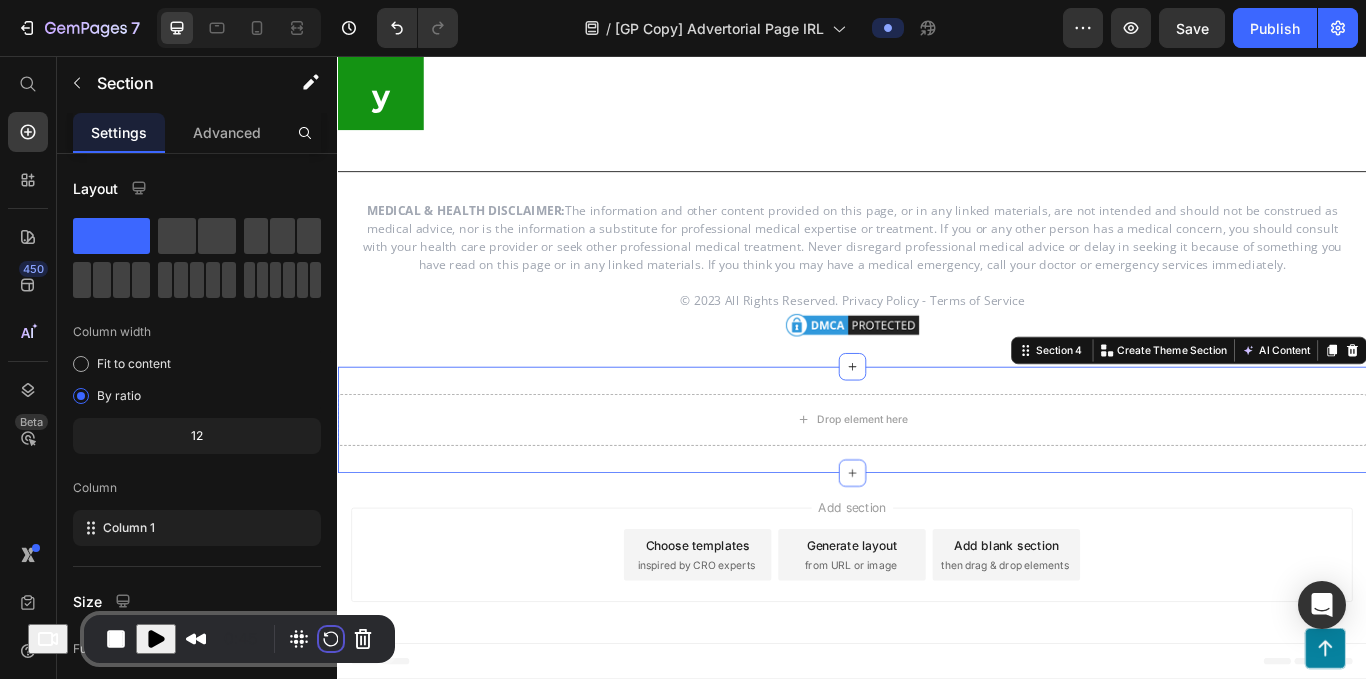 click on "Restart recording" at bounding box center [515, 792] 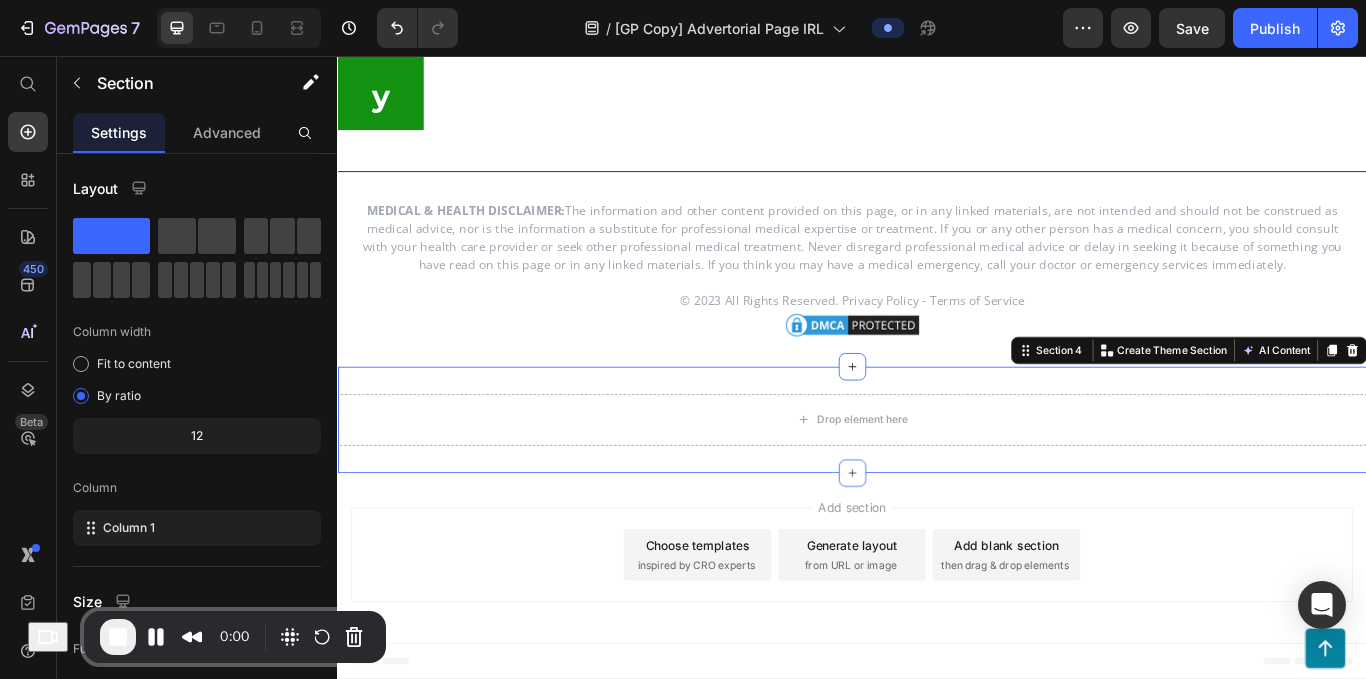 drag, startPoint x: 1510, startPoint y: 521, endPoint x: 853, endPoint y: 593, distance: 660.9334 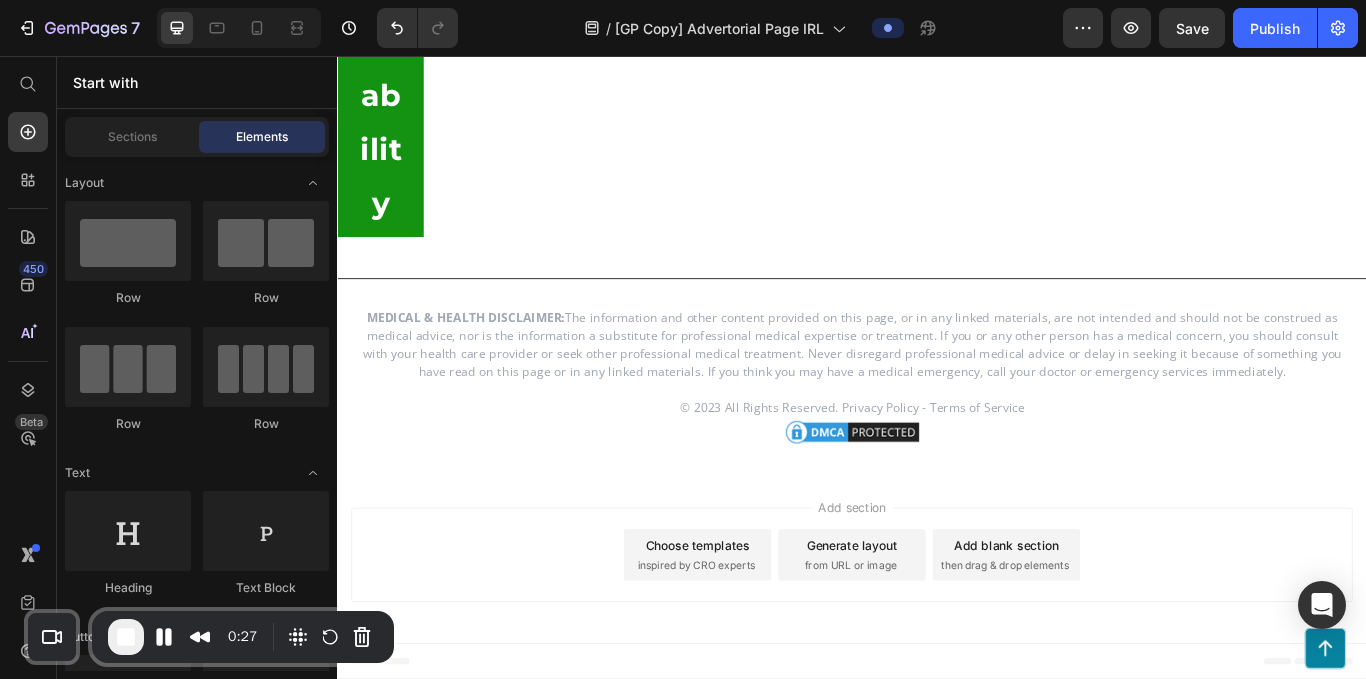 click on "then drag & drop elements" at bounding box center [1115, 650] 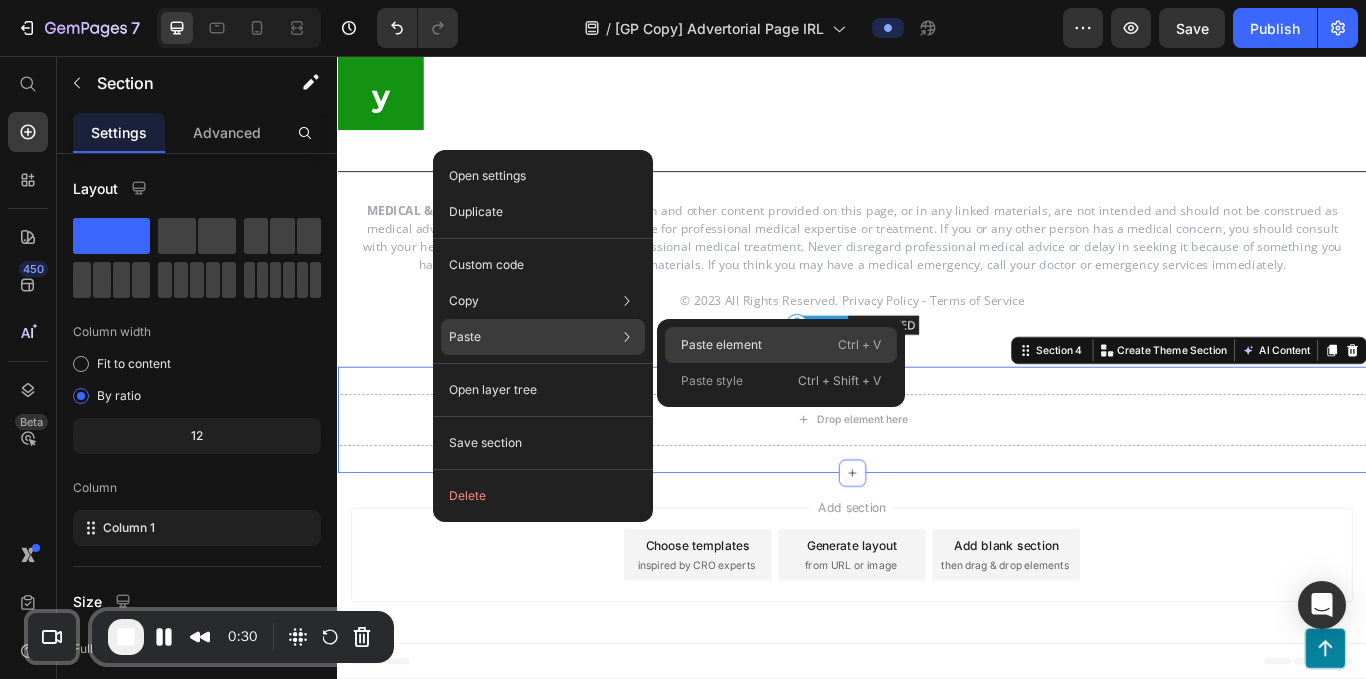 click on "Paste element  Ctrl + V" 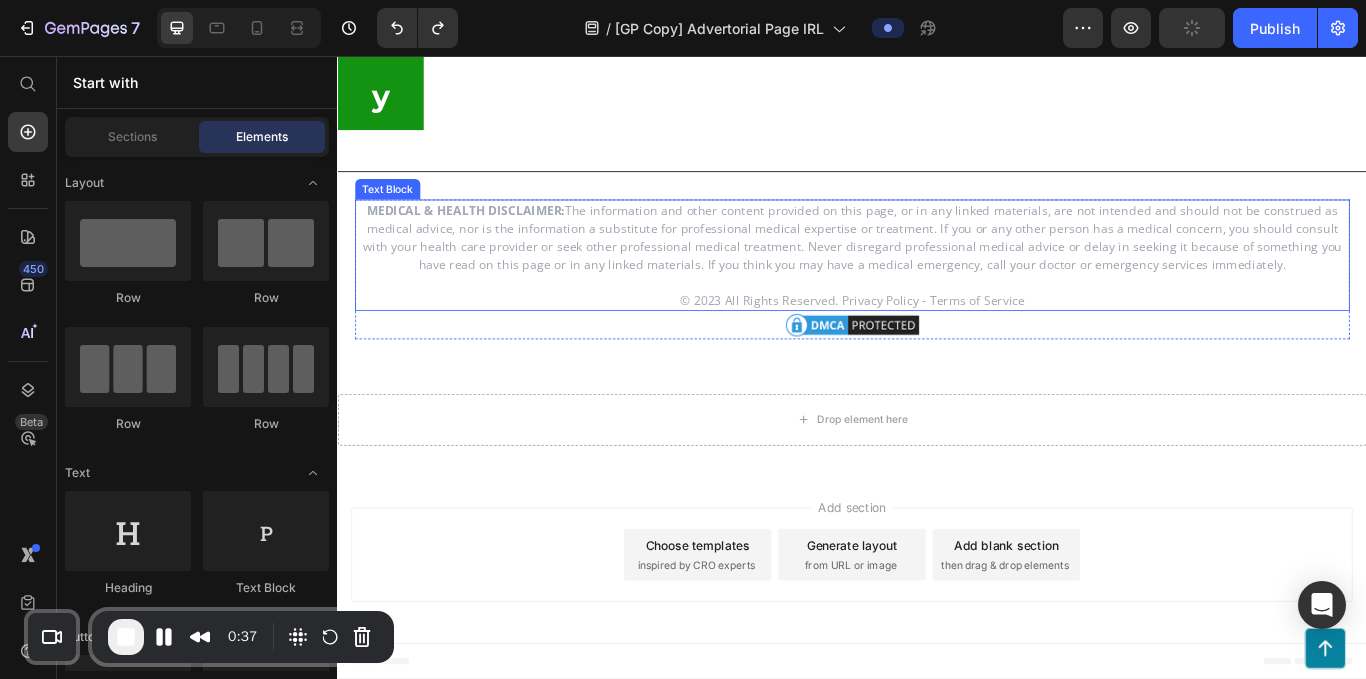 scroll, scrollTop: 13623, scrollLeft: 0, axis: vertical 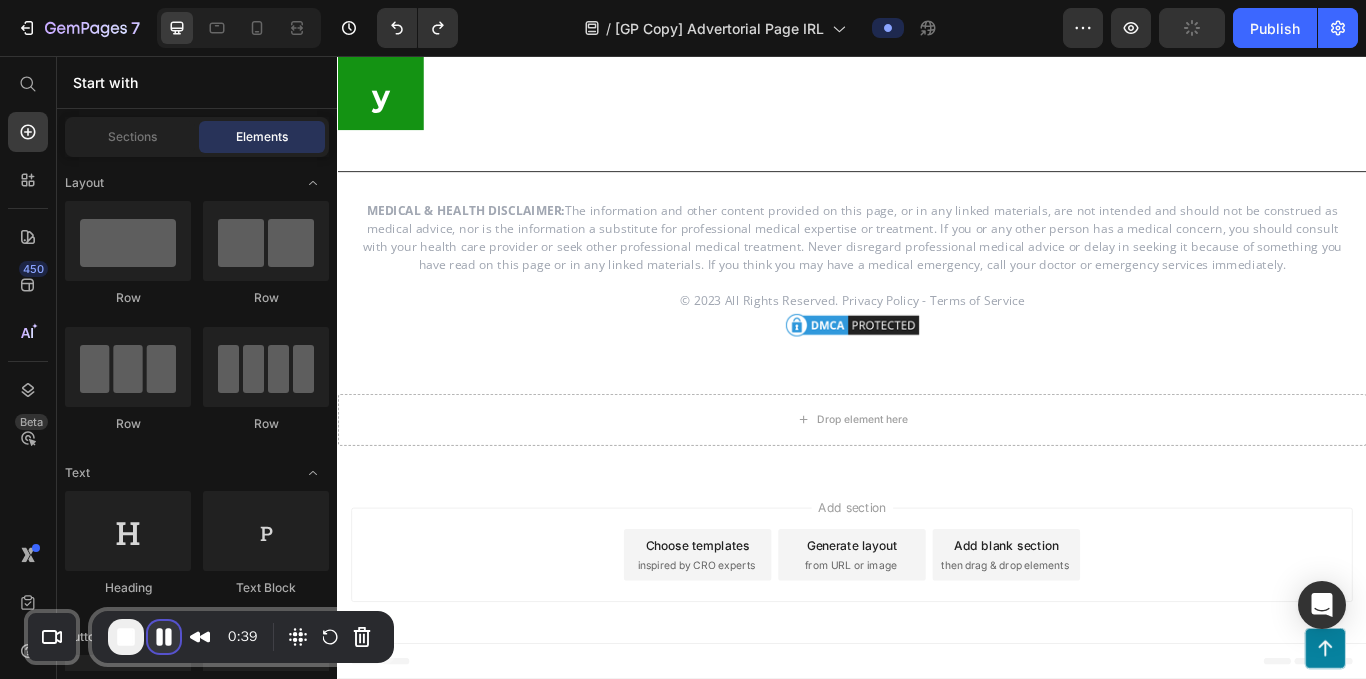 click at bounding box center (164, 637) 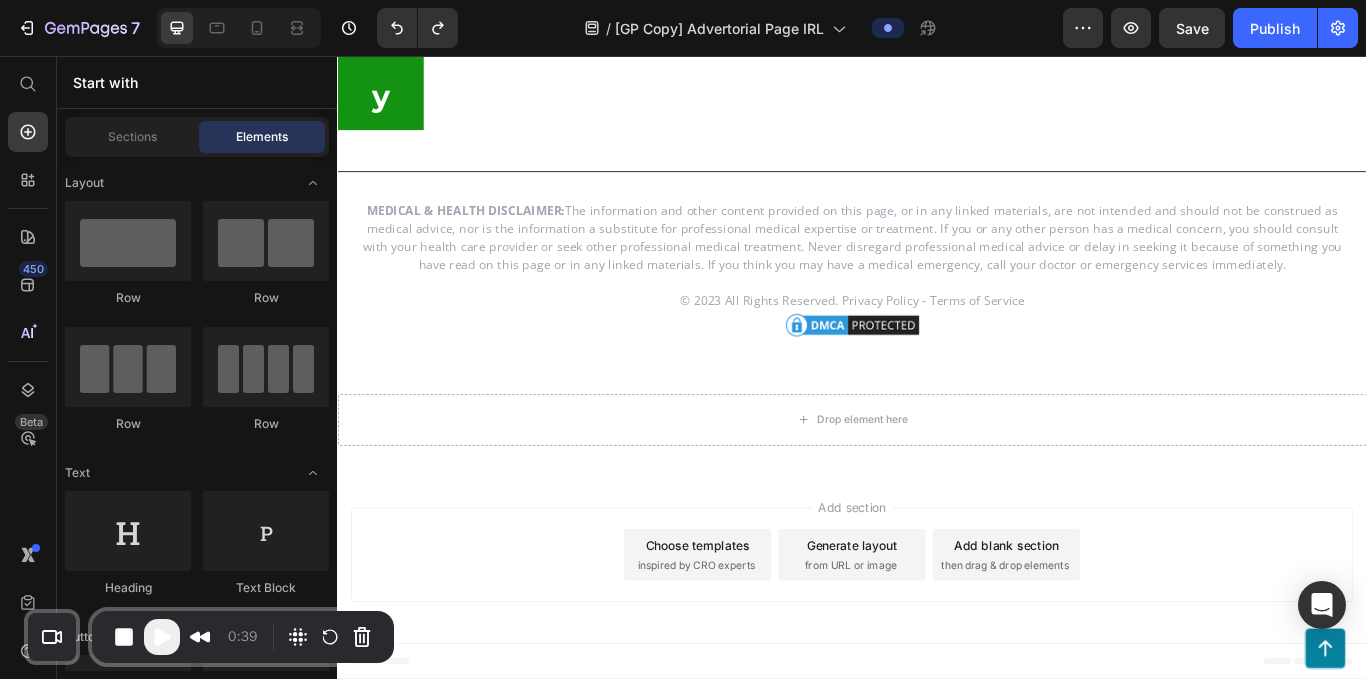 drag, startPoint x: 739, startPoint y: 565, endPoint x: 655, endPoint y: 479, distance: 120.21647 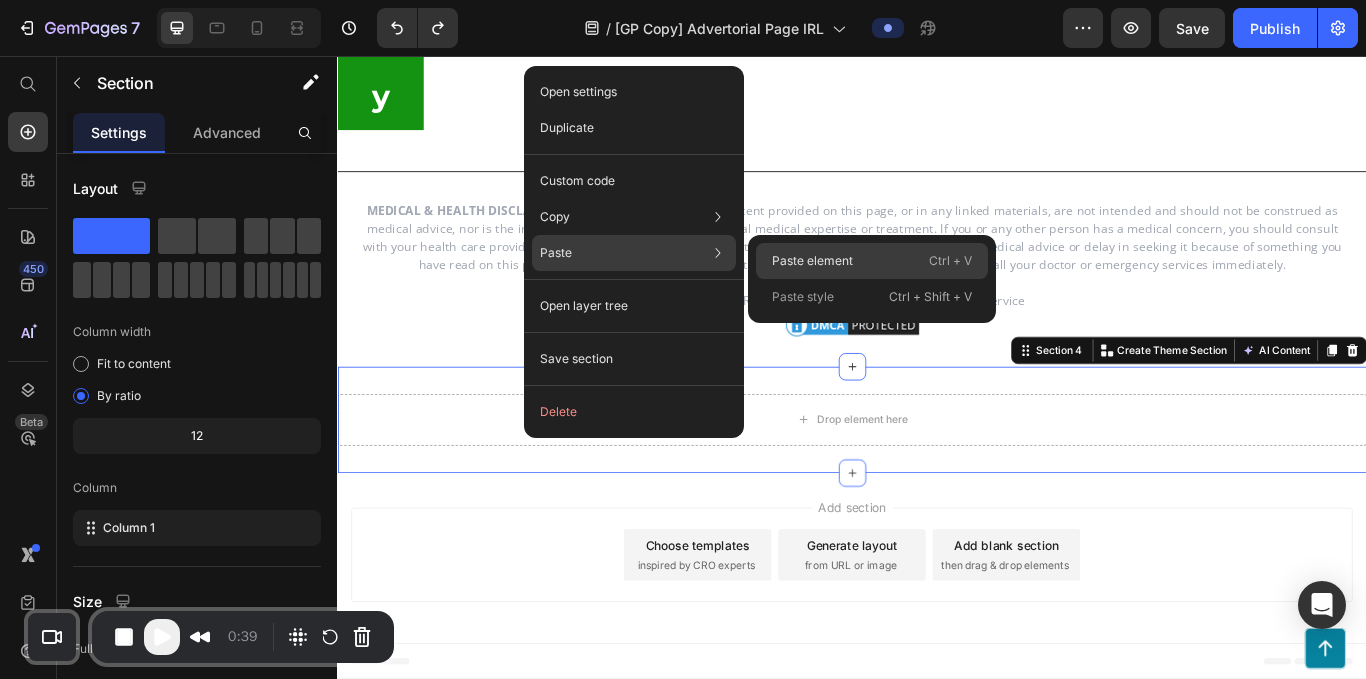 click on "Paste element  Ctrl + V" 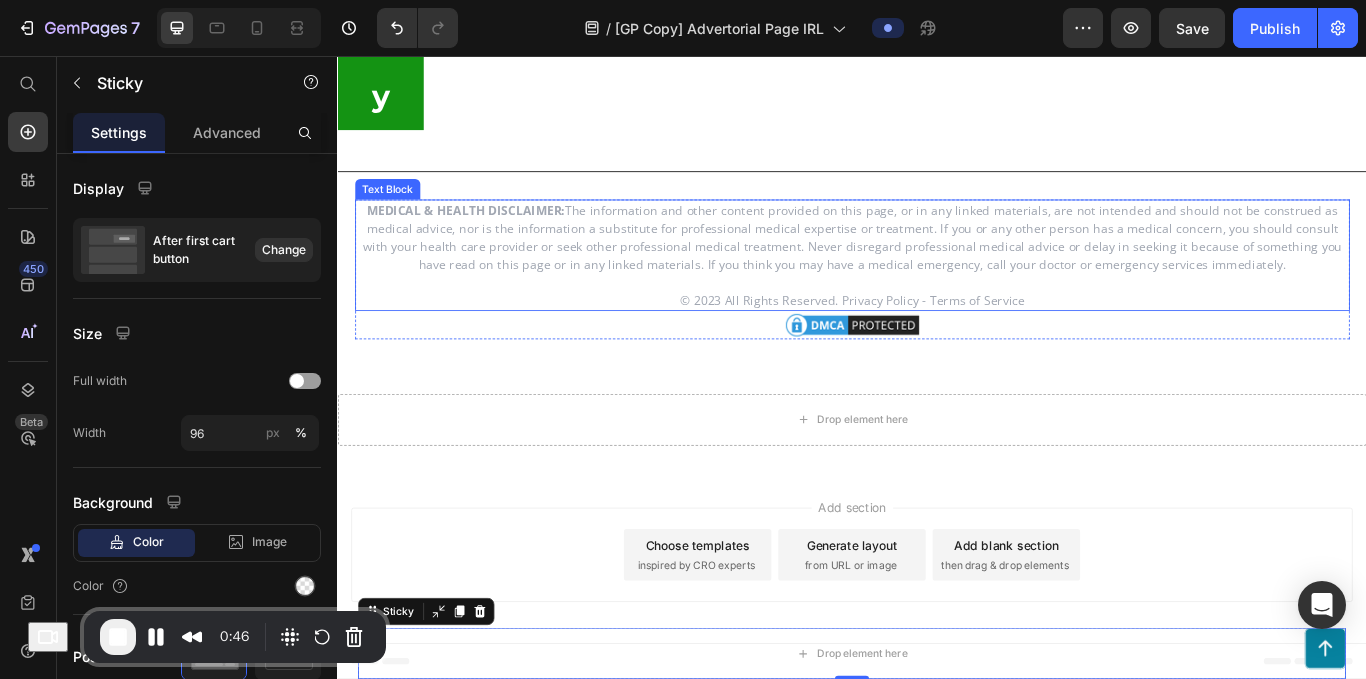 scroll, scrollTop: 13623, scrollLeft: 0, axis: vertical 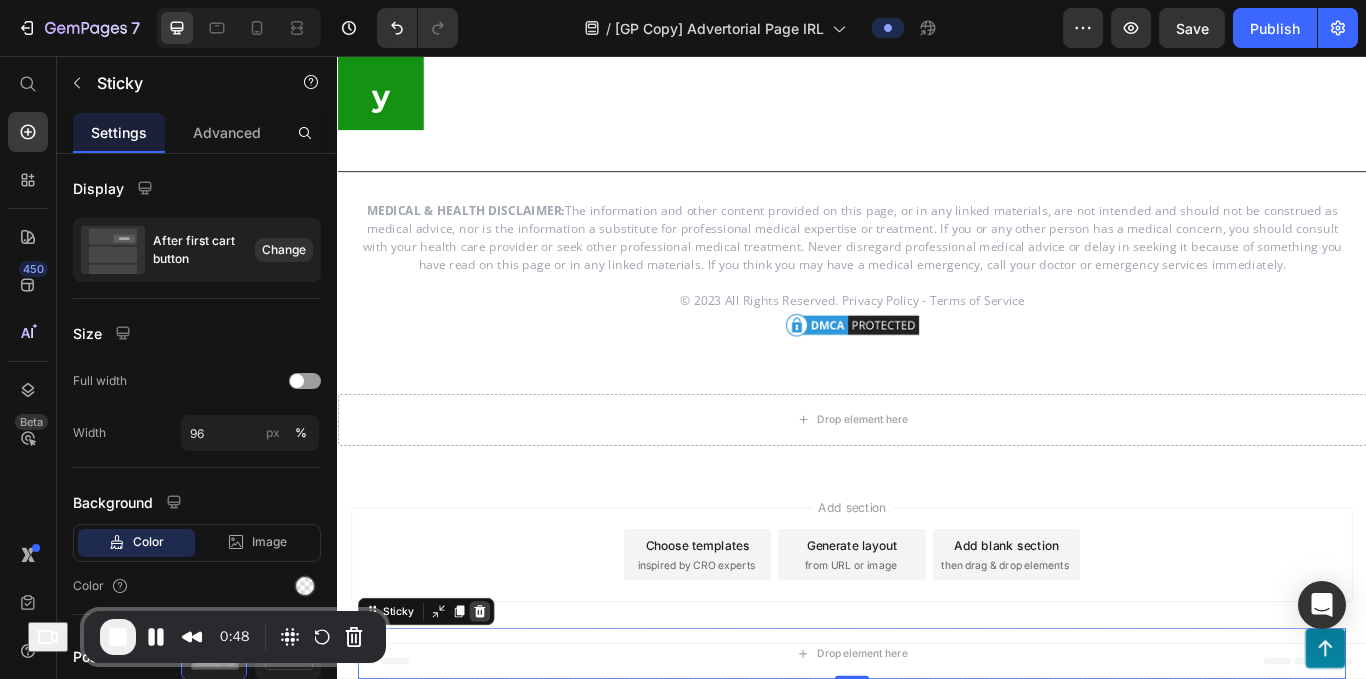 click 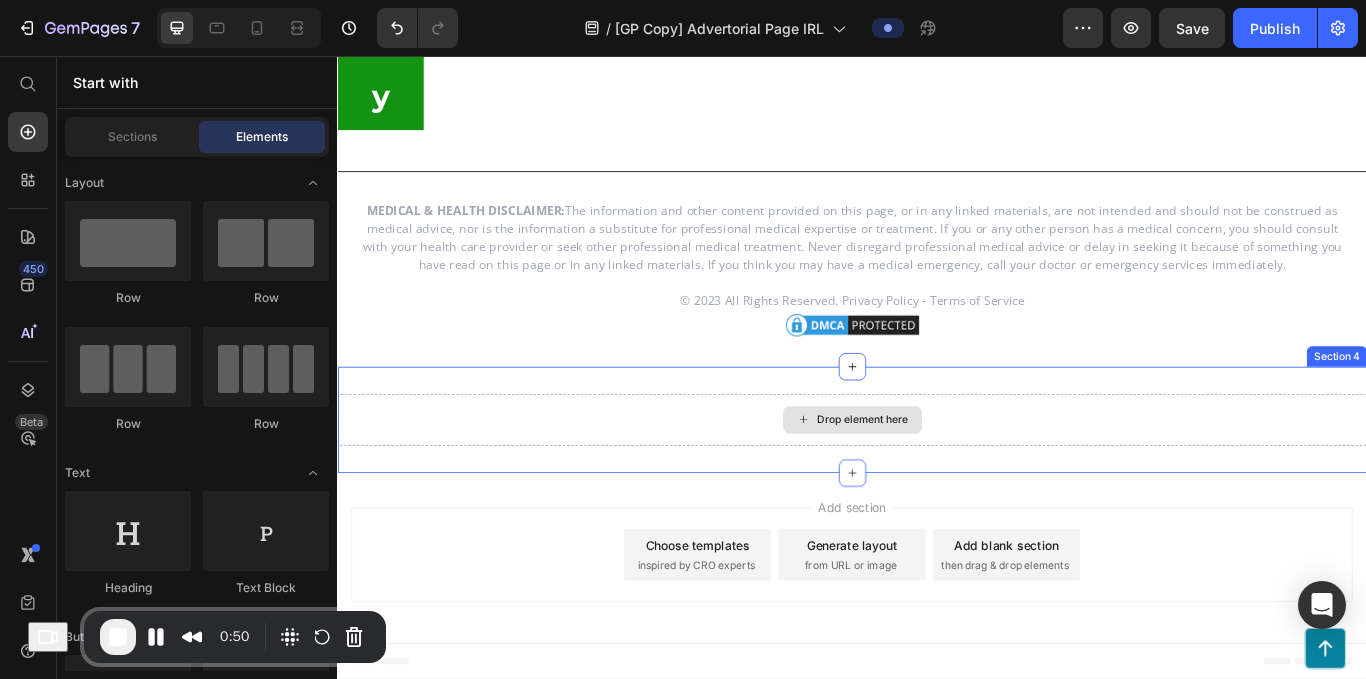 click on "Drop element here" at bounding box center (937, 481) 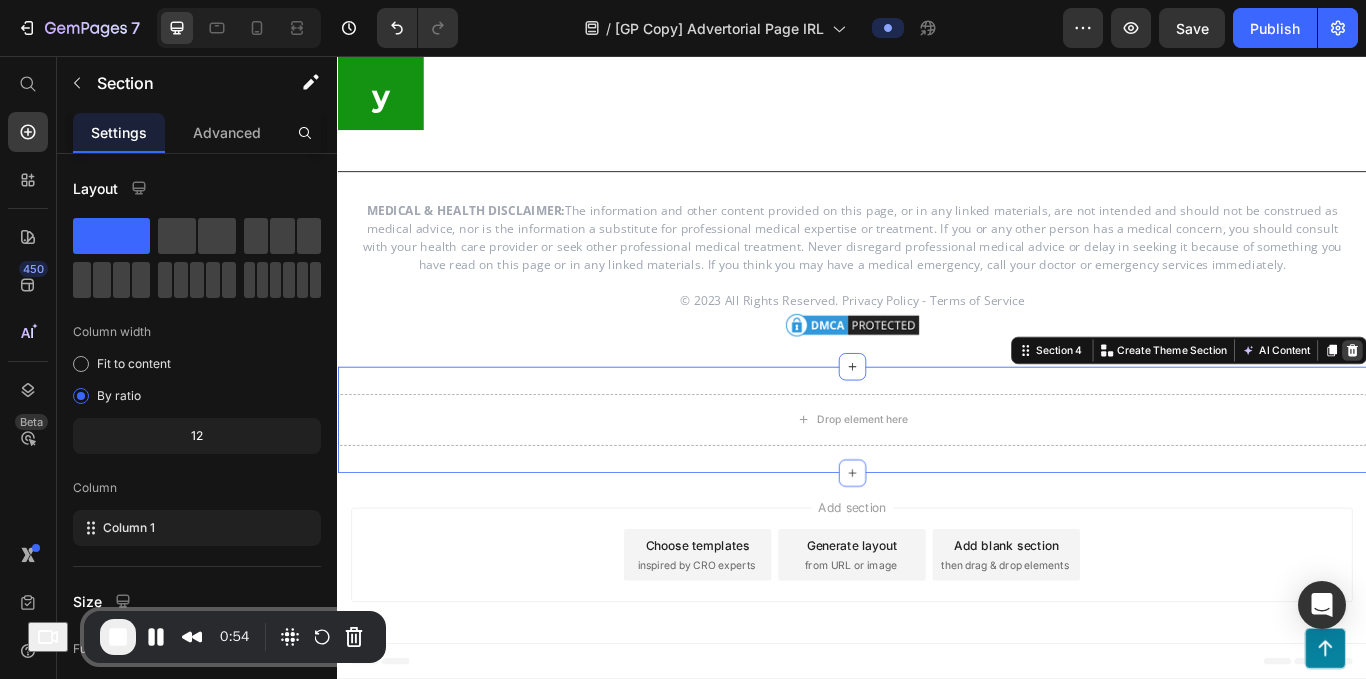 click 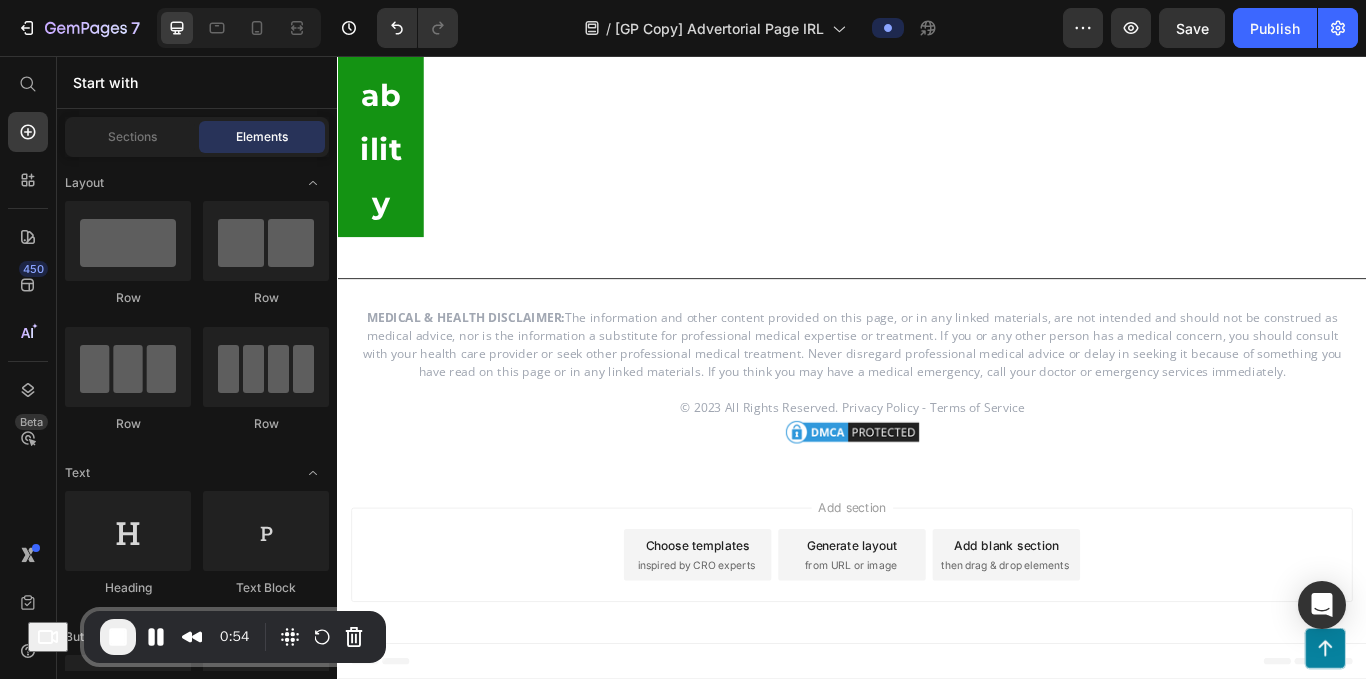 scroll, scrollTop: 13499, scrollLeft: 0, axis: vertical 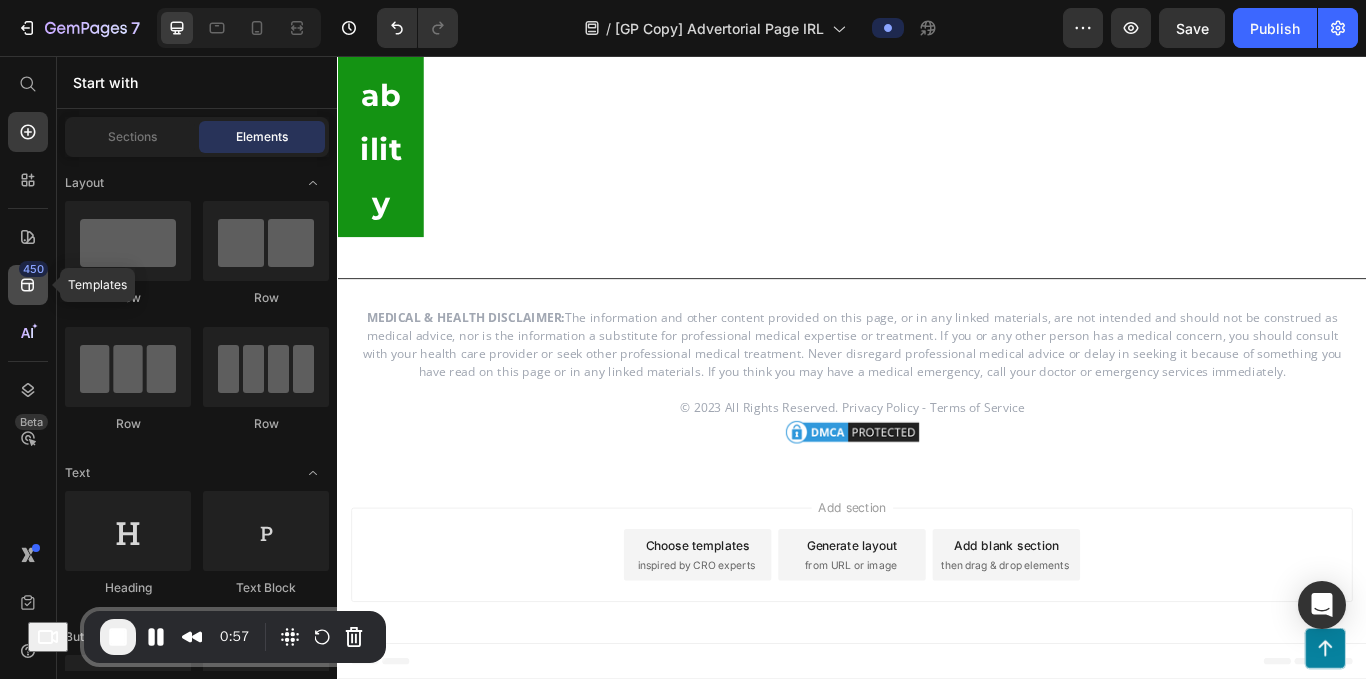 click 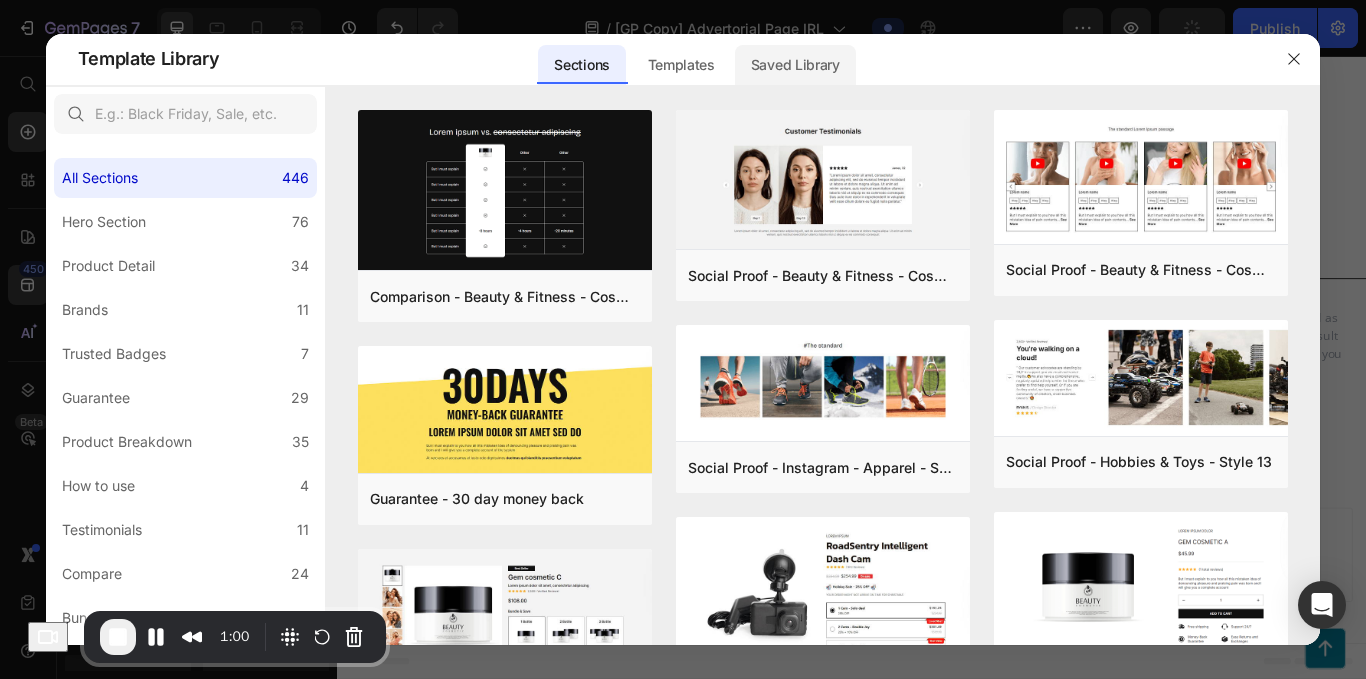 click on "Saved Library" 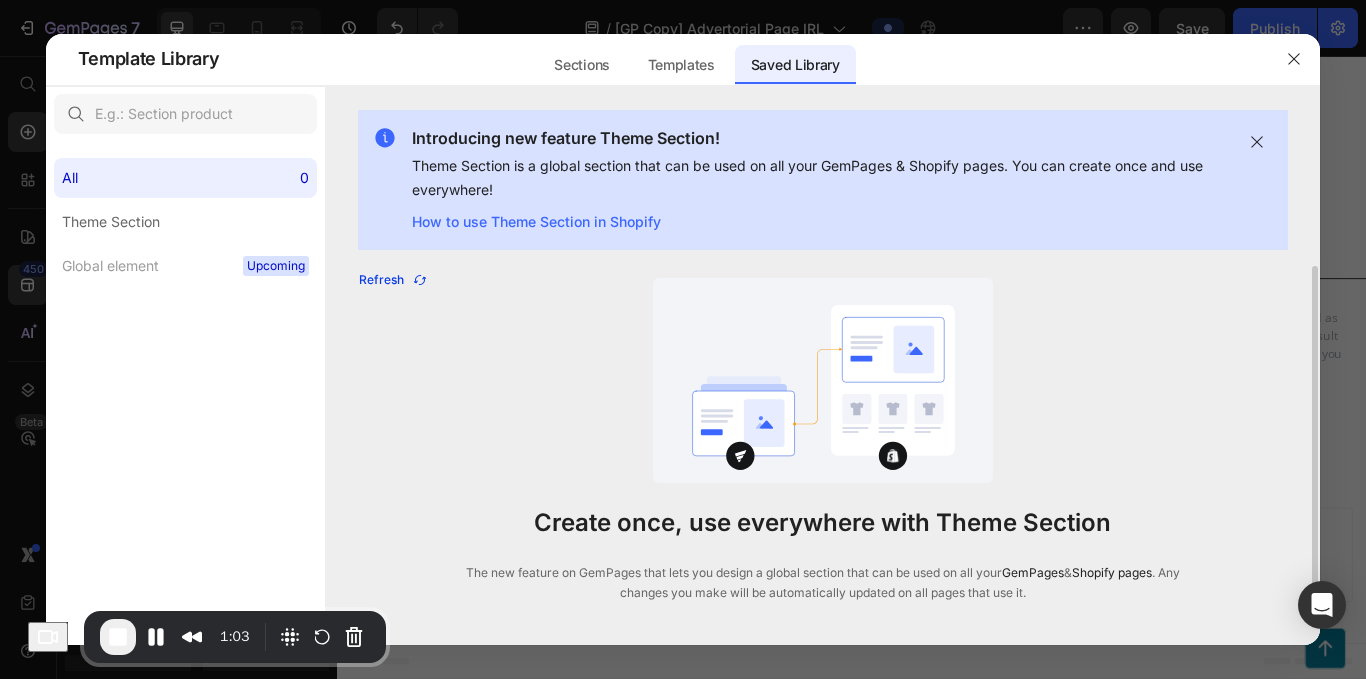 click 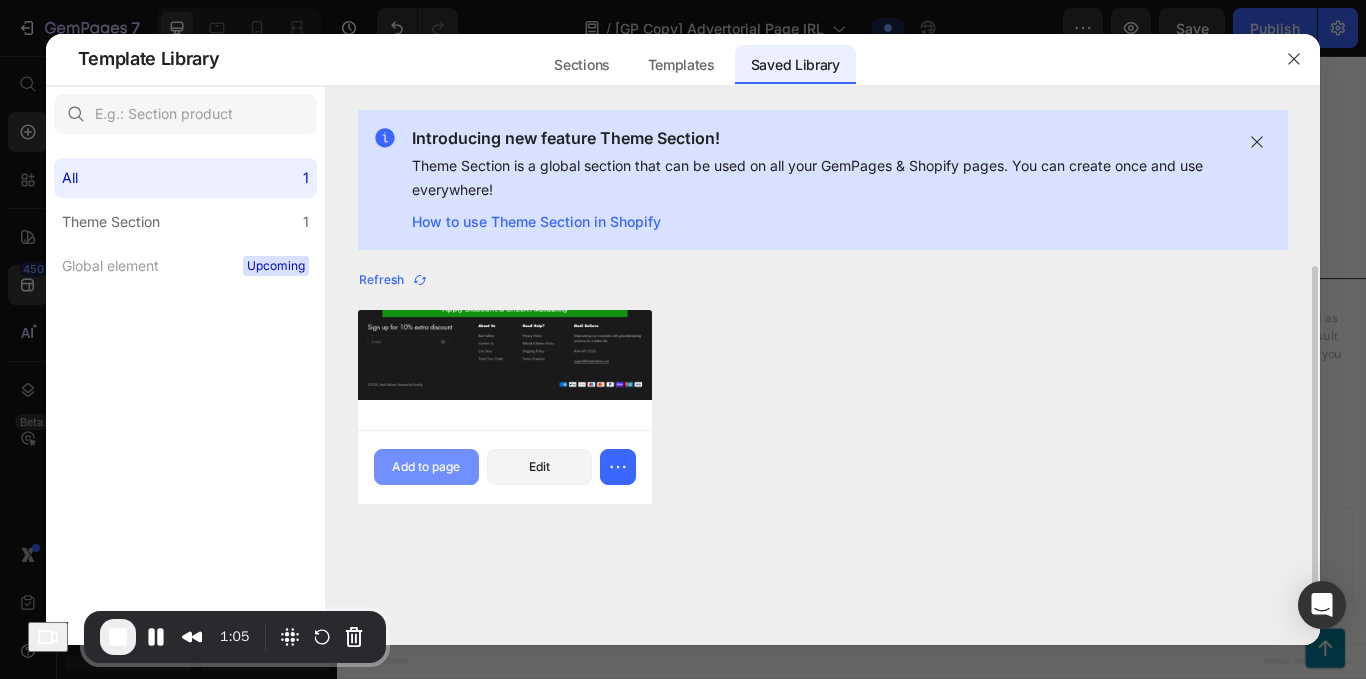 click on "Add to page" at bounding box center [426, 467] 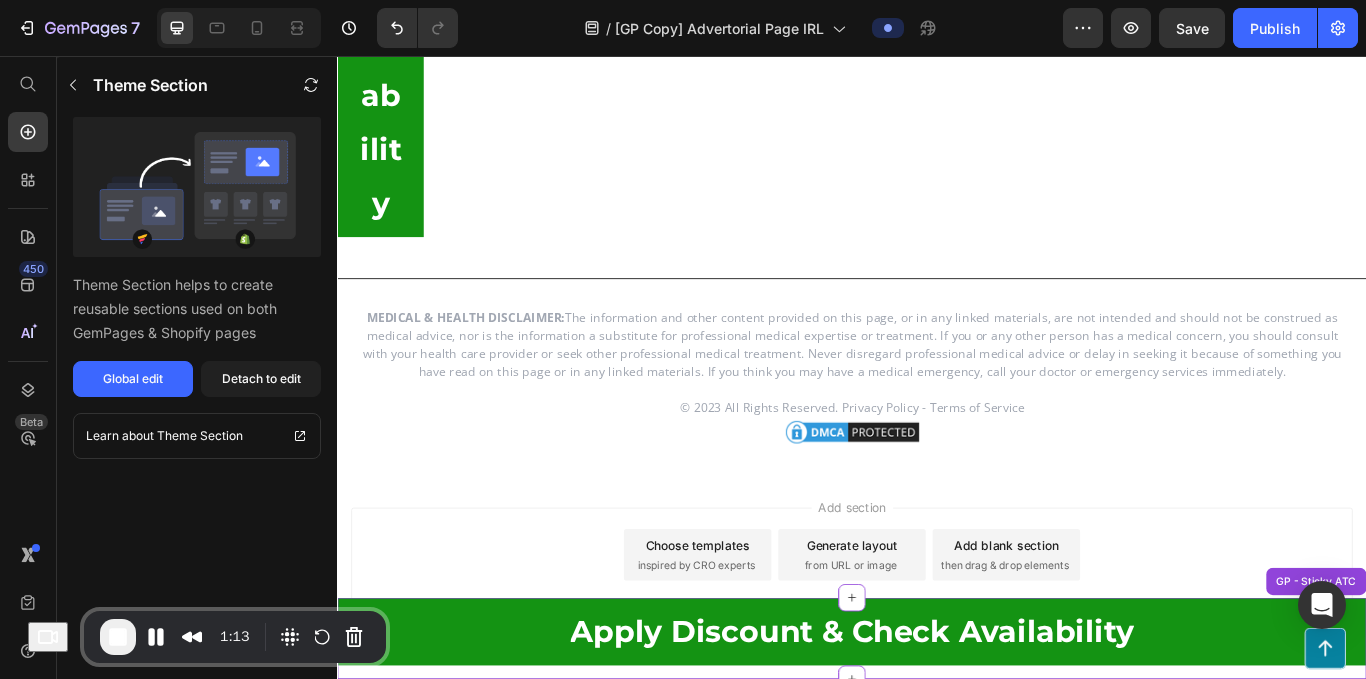scroll, scrollTop: 13499, scrollLeft: 0, axis: vertical 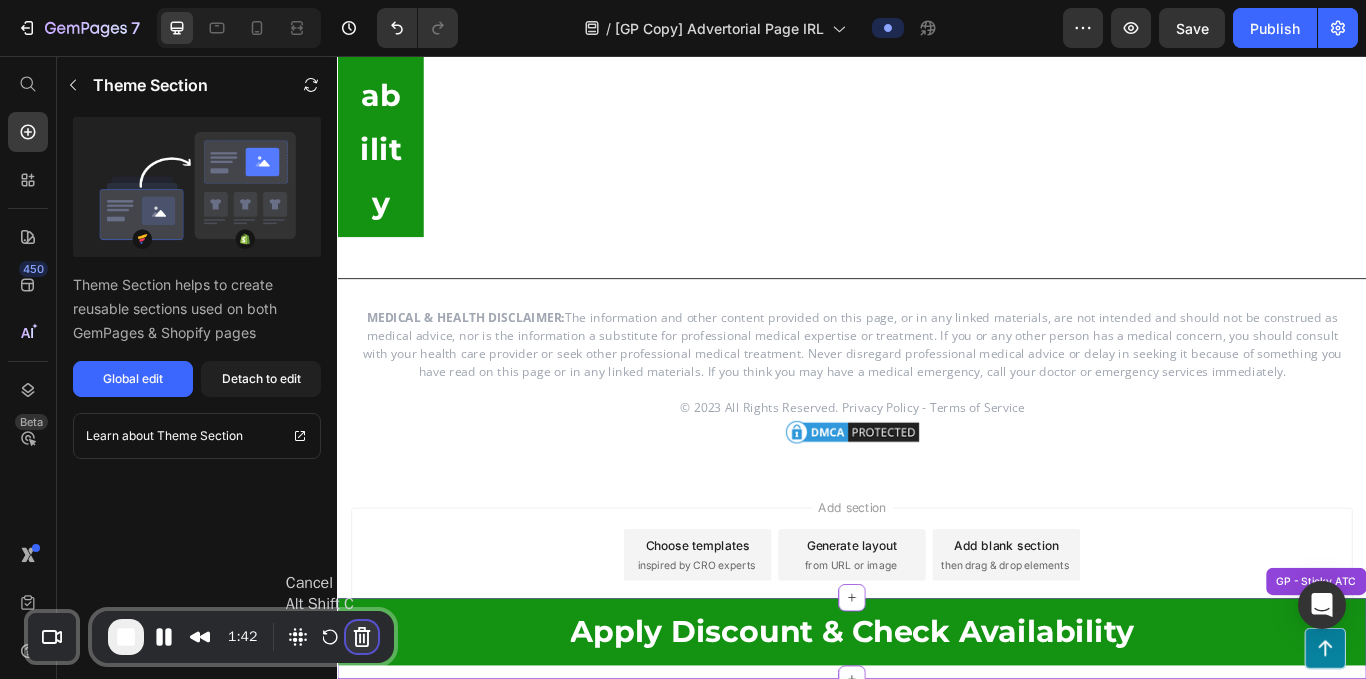 click at bounding box center [362, 637] 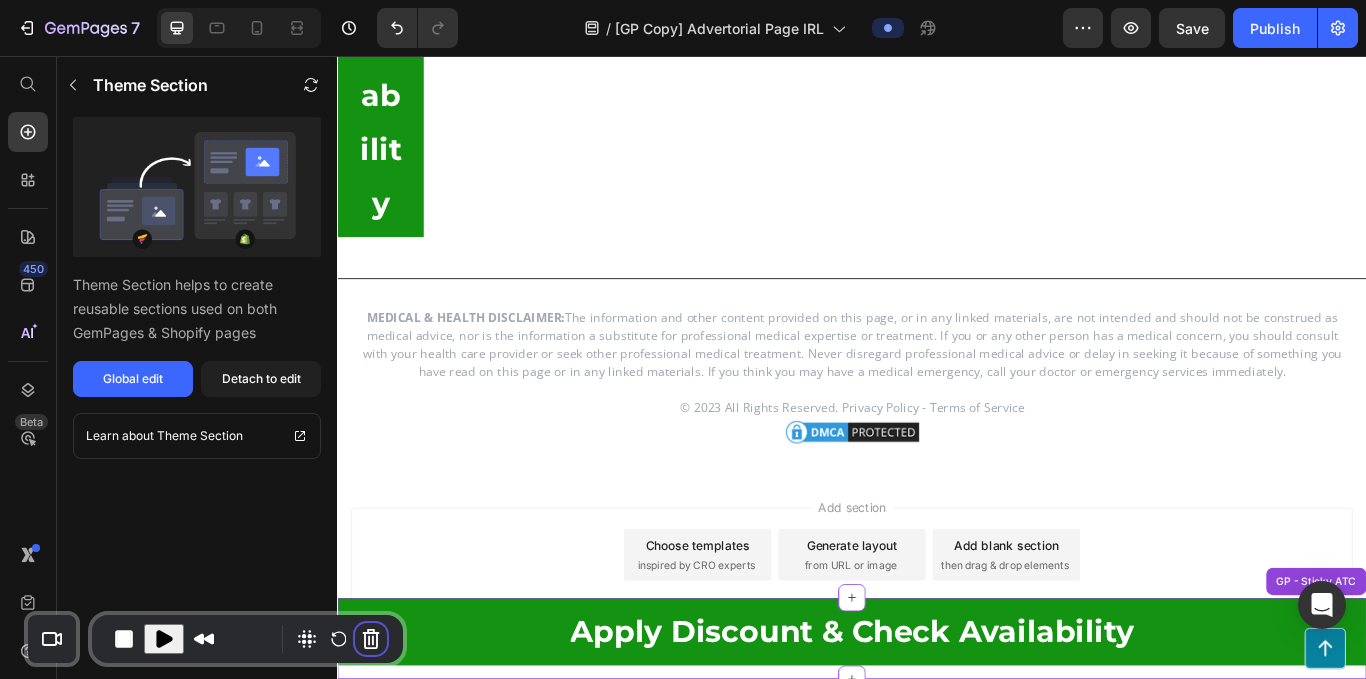 click on "Cancel recording" at bounding box center (514, 859) 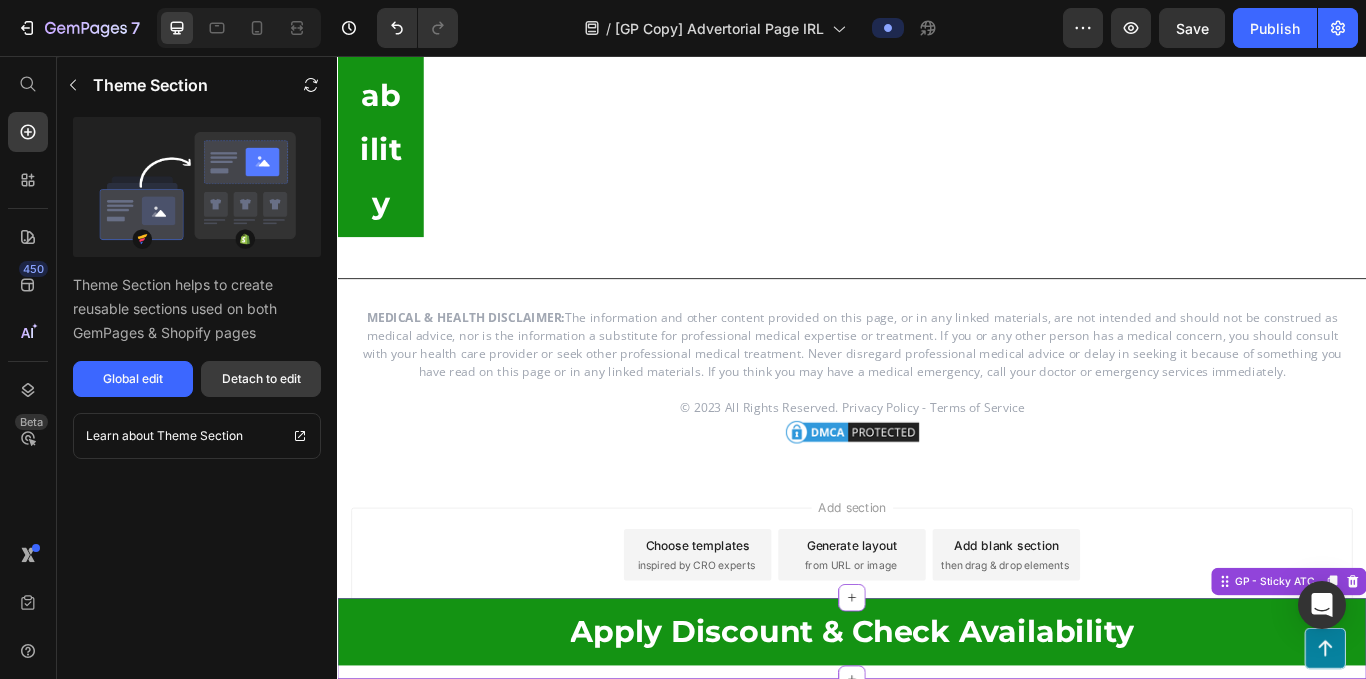 click on "Detach to edit" at bounding box center (261, 379) 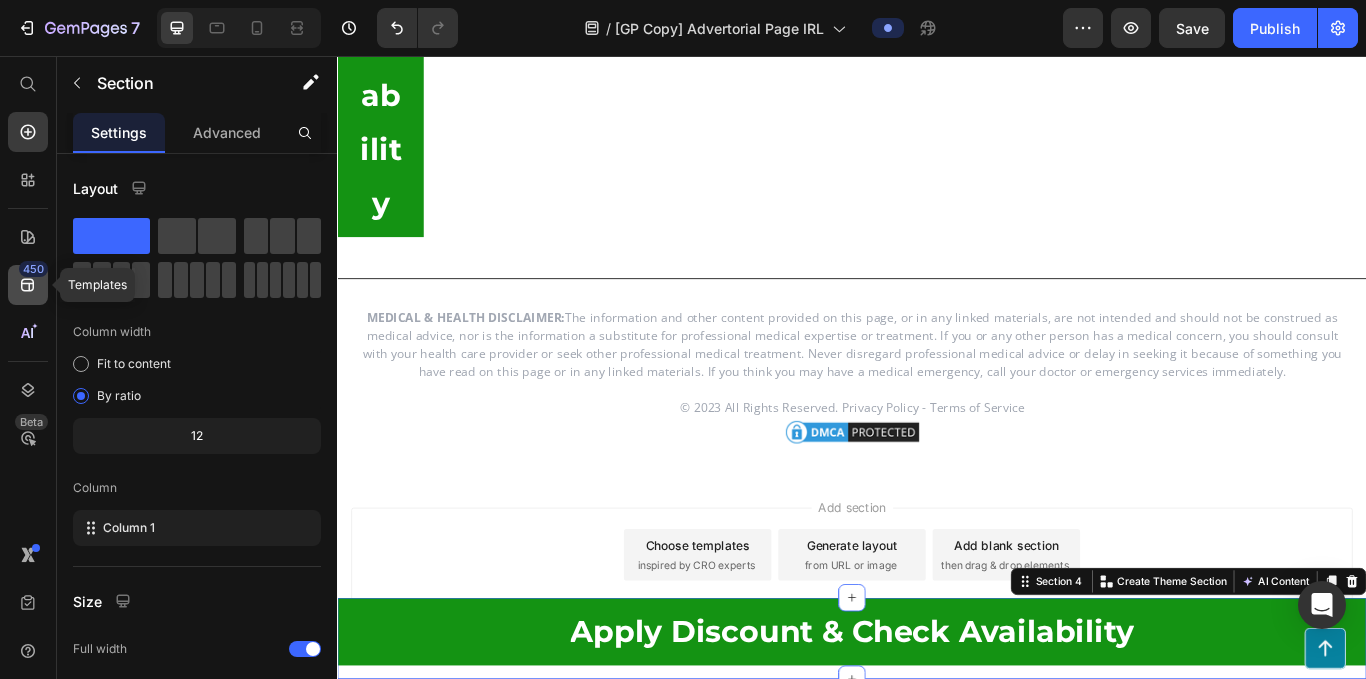 click on "450" at bounding box center (33, 269) 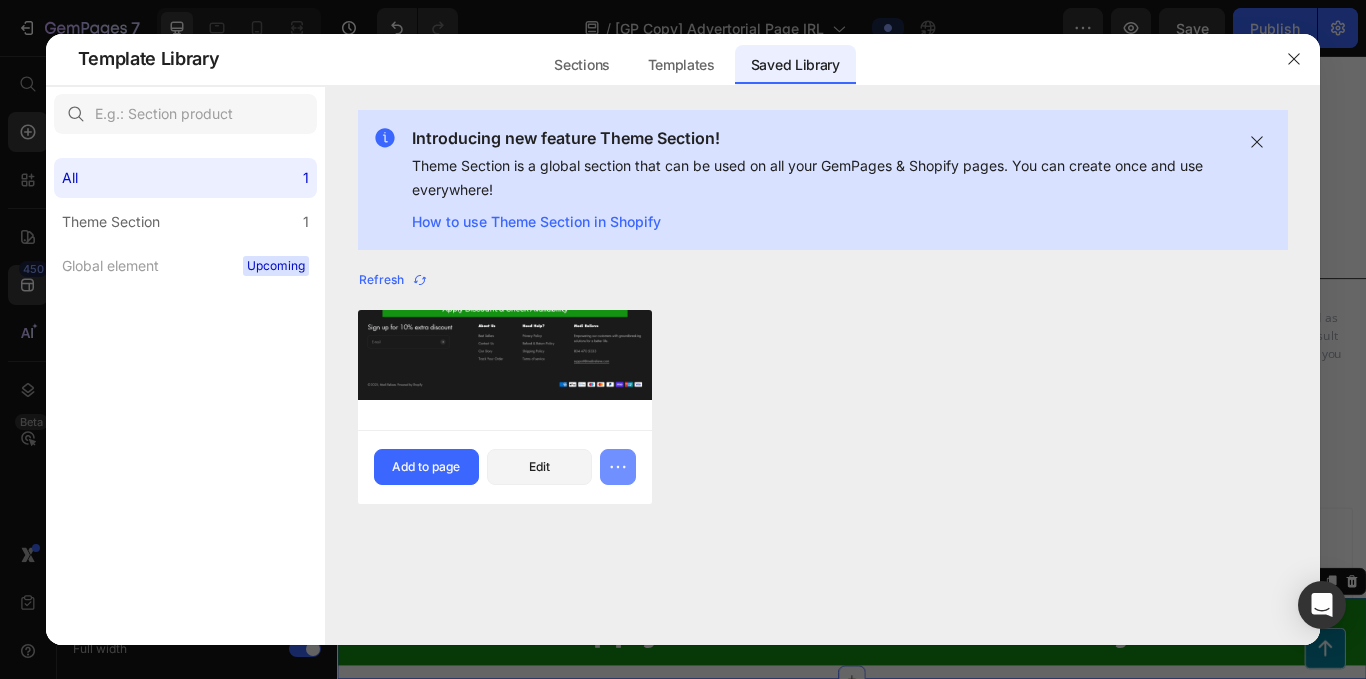 click 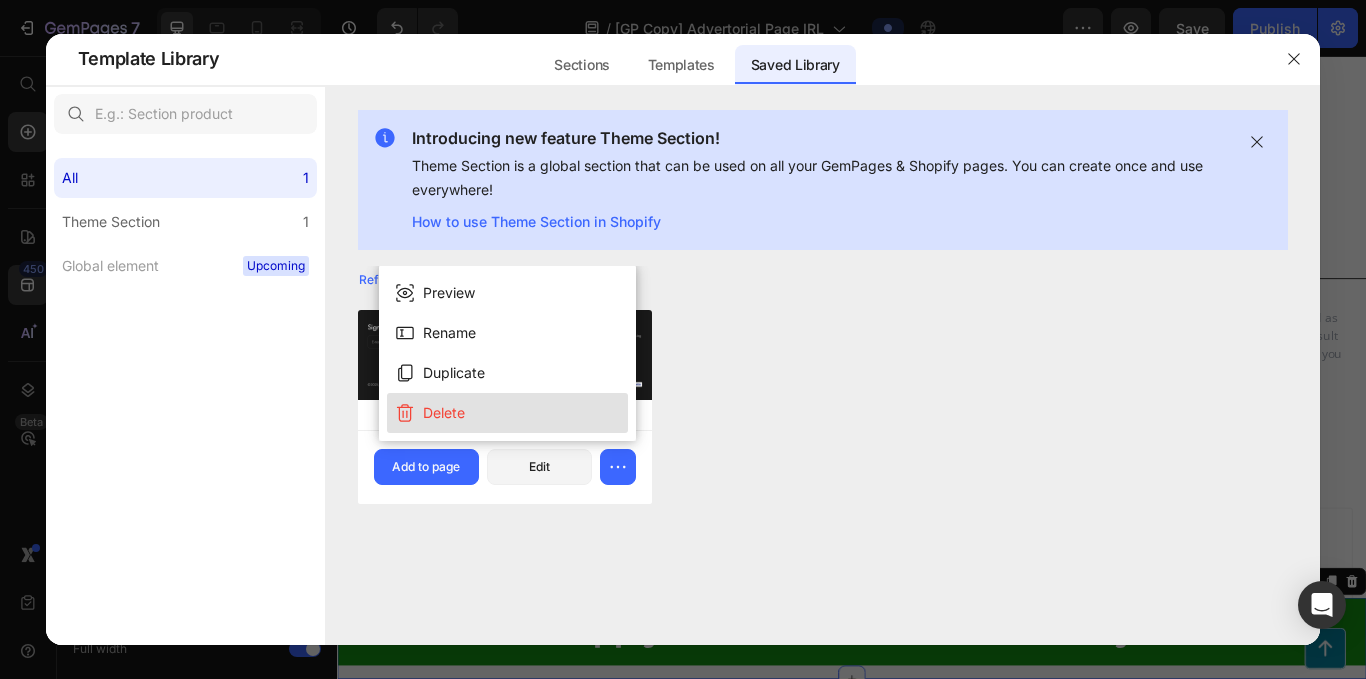 click on "Delete" at bounding box center (507, 413) 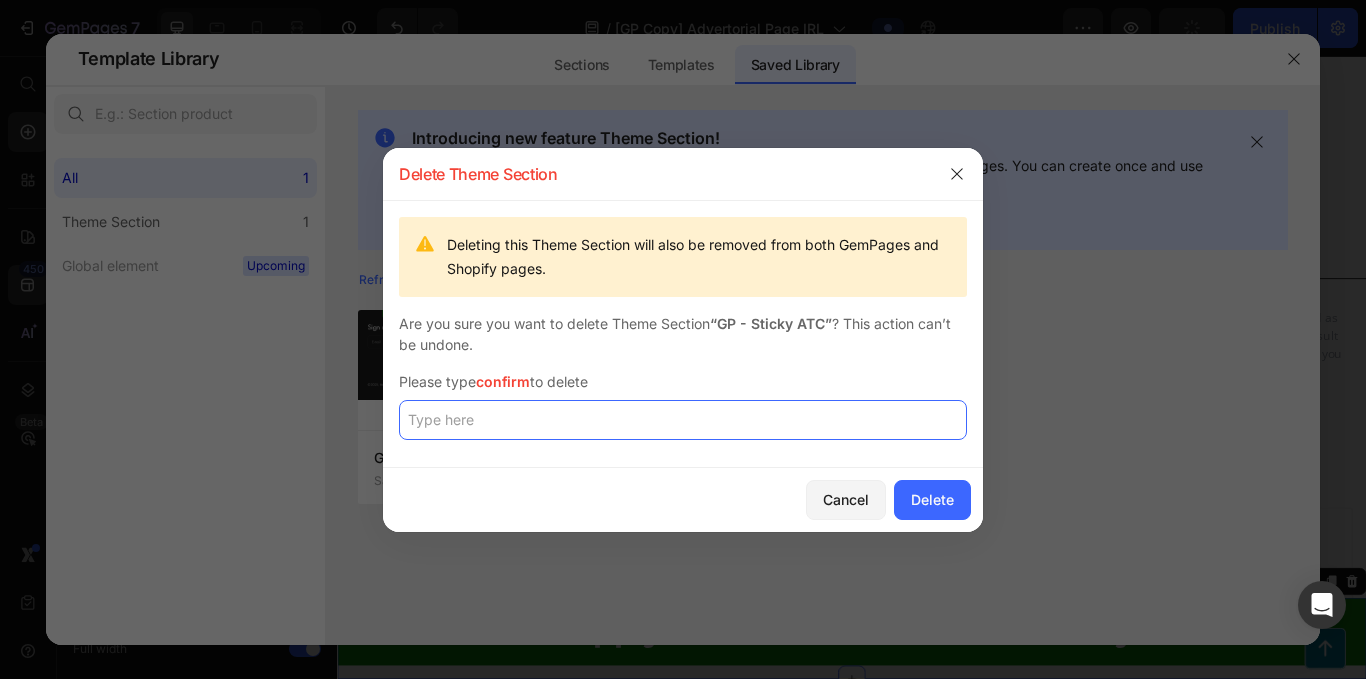 click 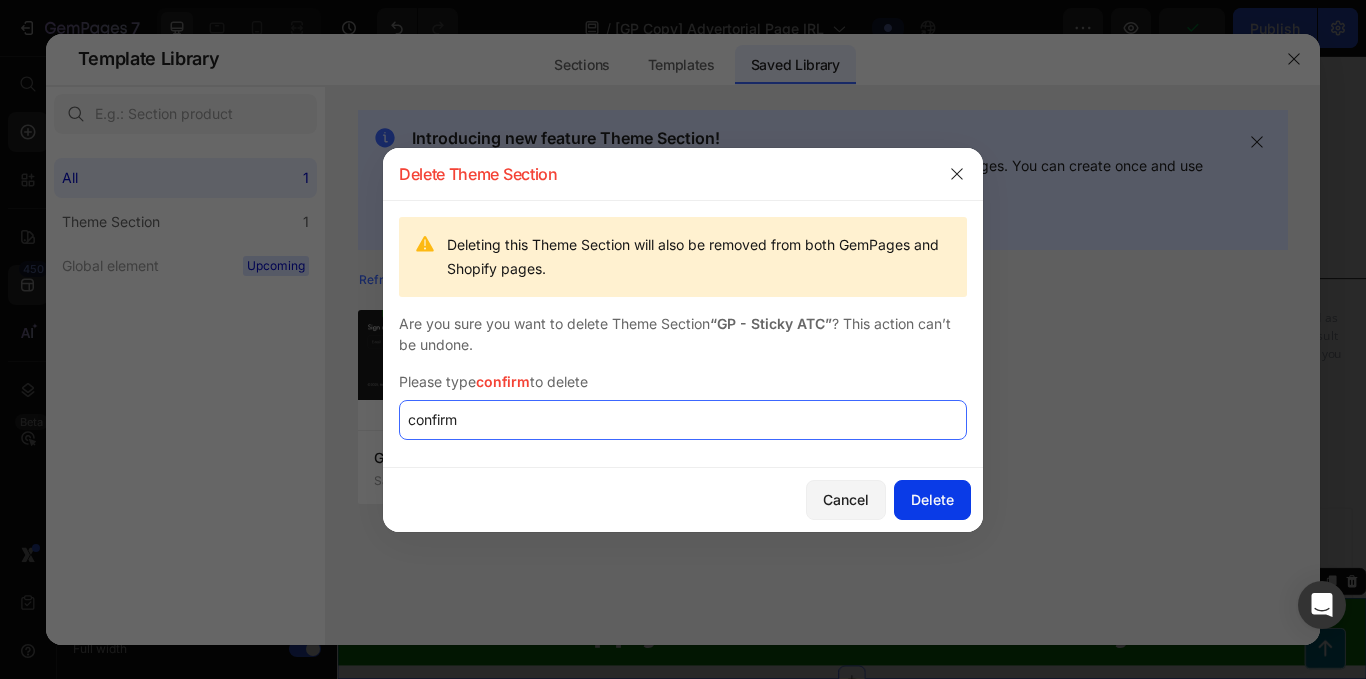 type on "confirm" 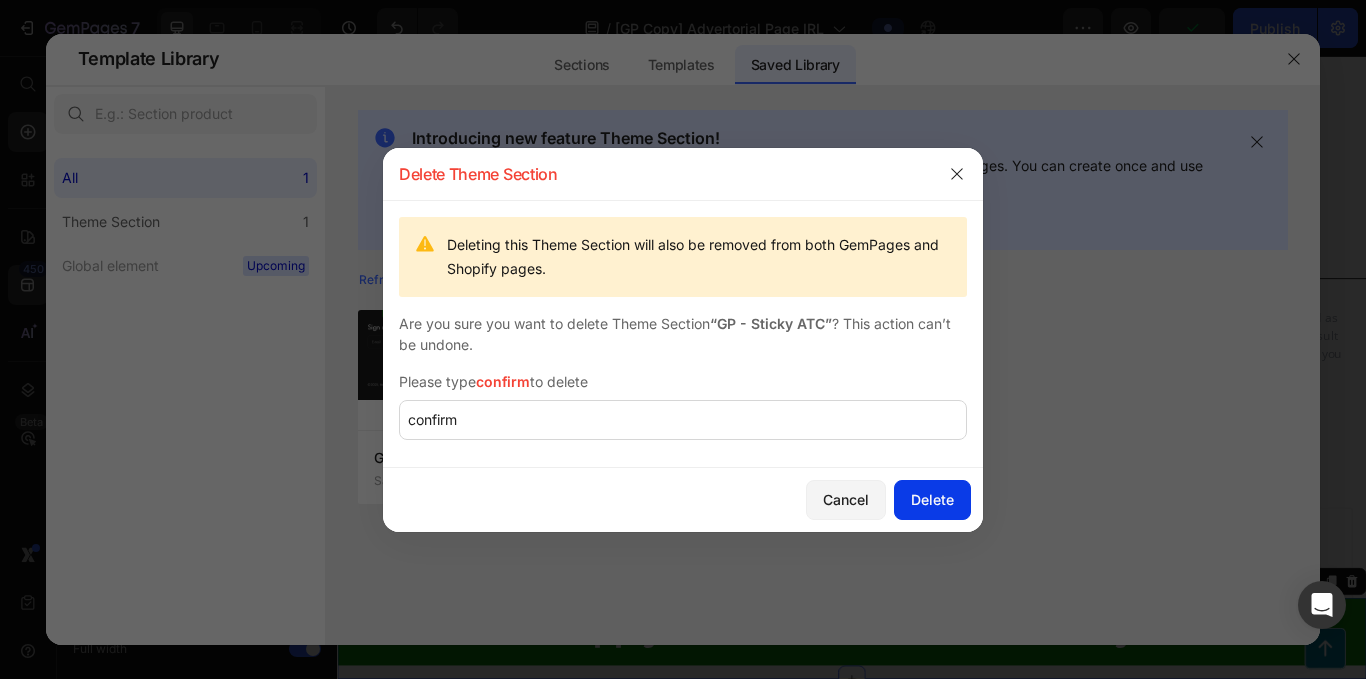 click on "Delete" 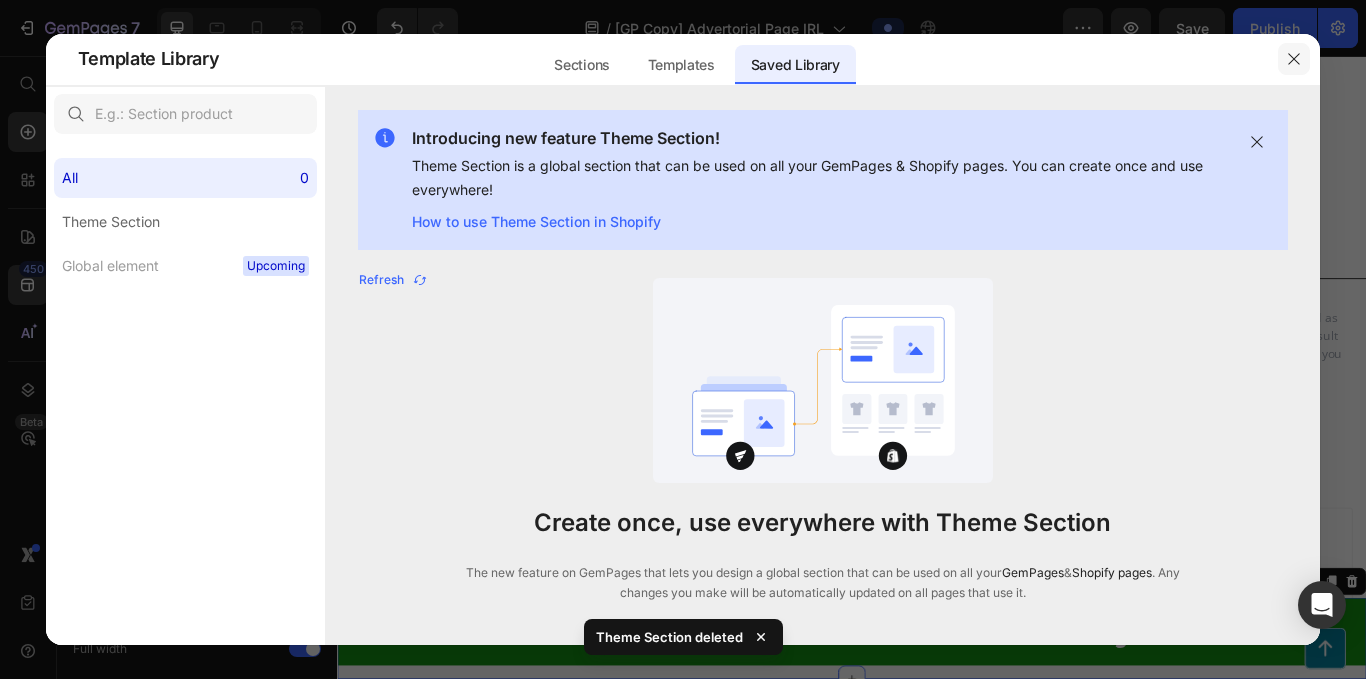 click 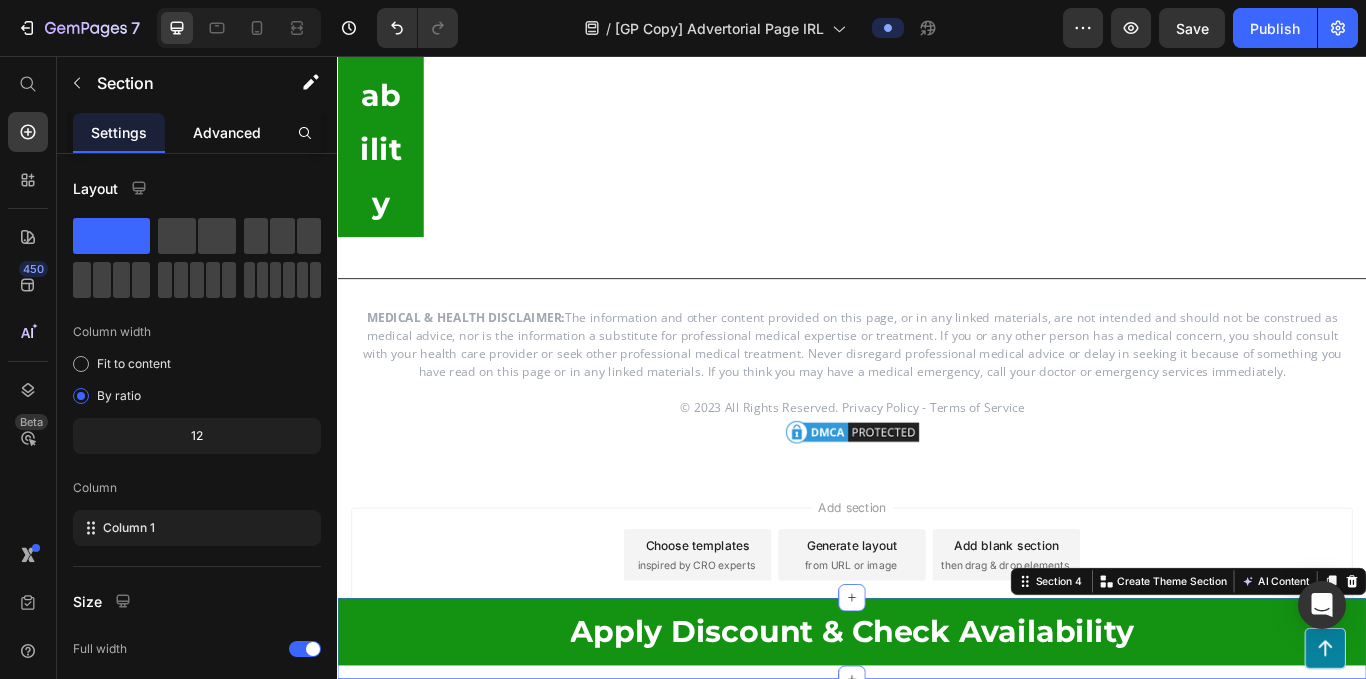 click on "Advanced" at bounding box center (227, 132) 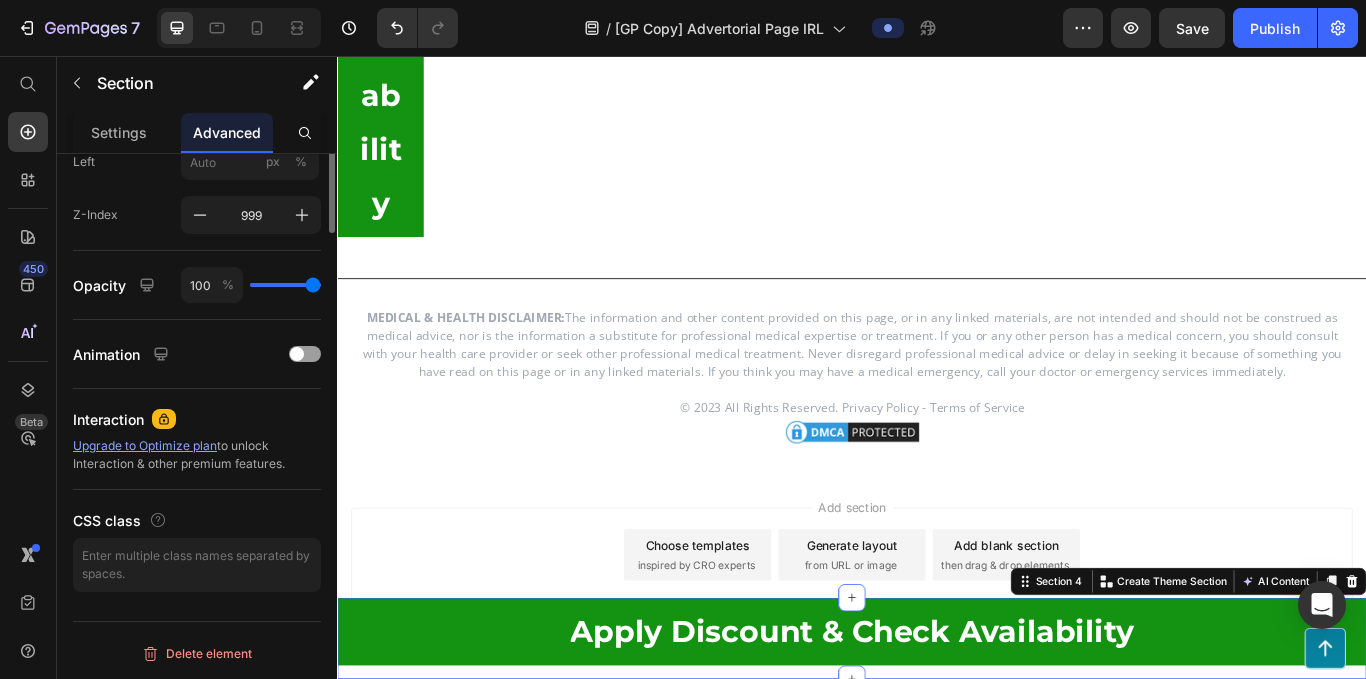 scroll, scrollTop: 585, scrollLeft: 0, axis: vertical 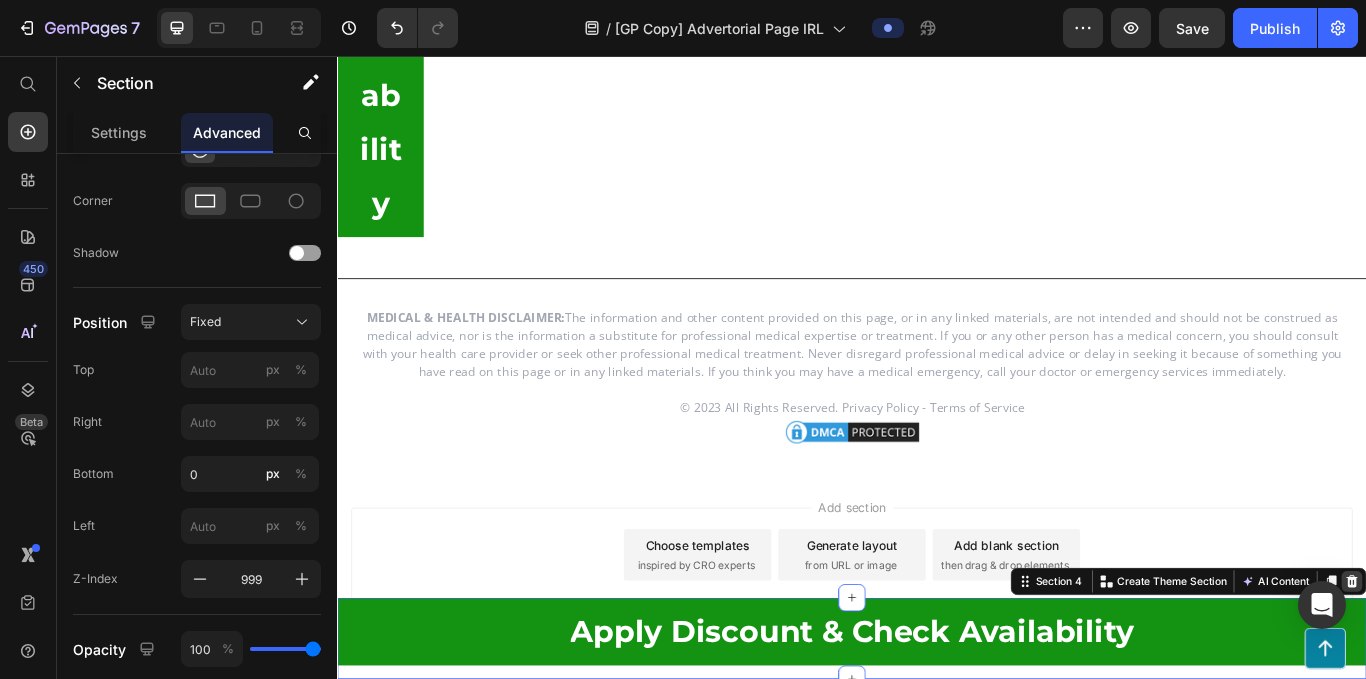 click 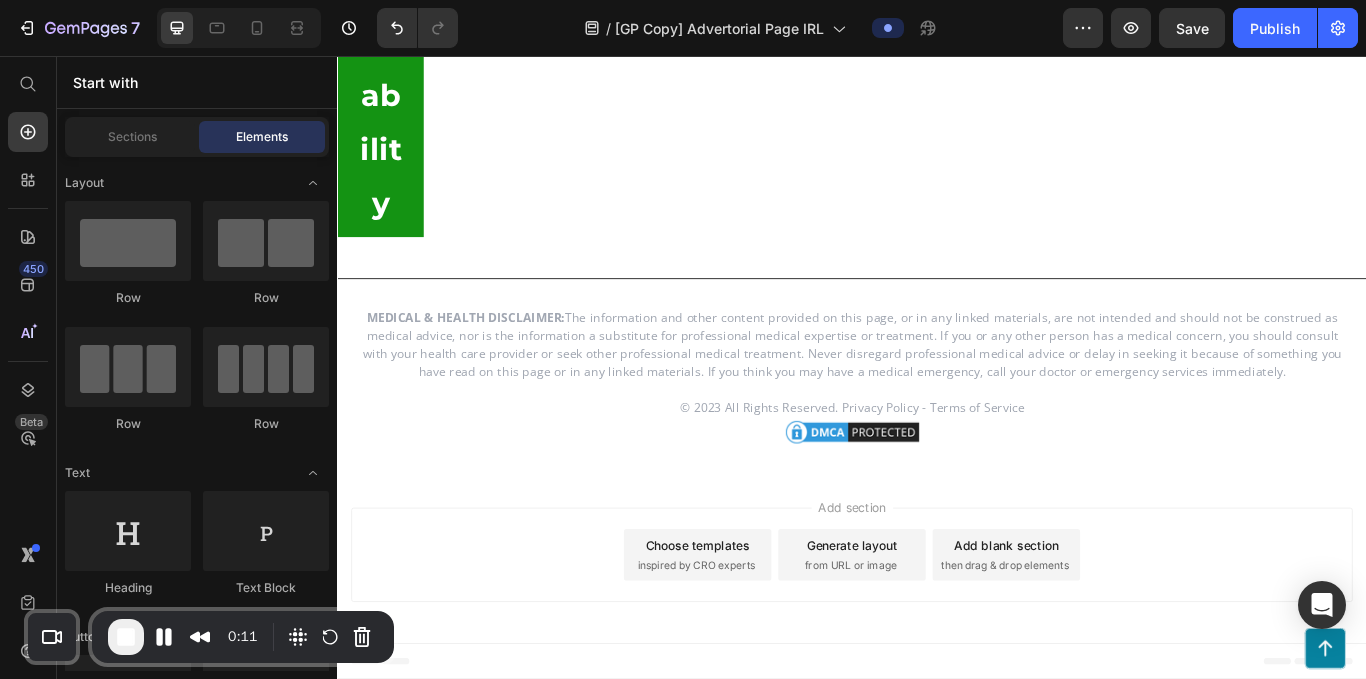 click on "then drag & drop elements" at bounding box center [1115, 650] 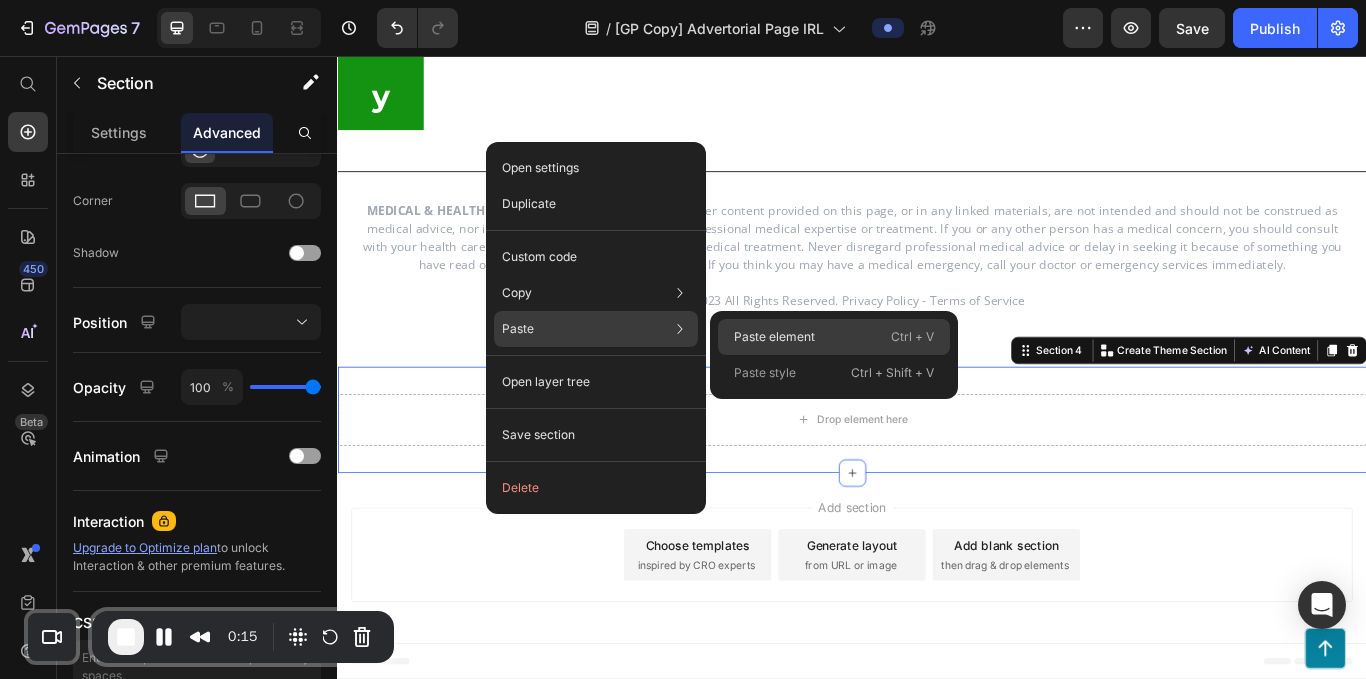 click on "Paste element" at bounding box center [774, 337] 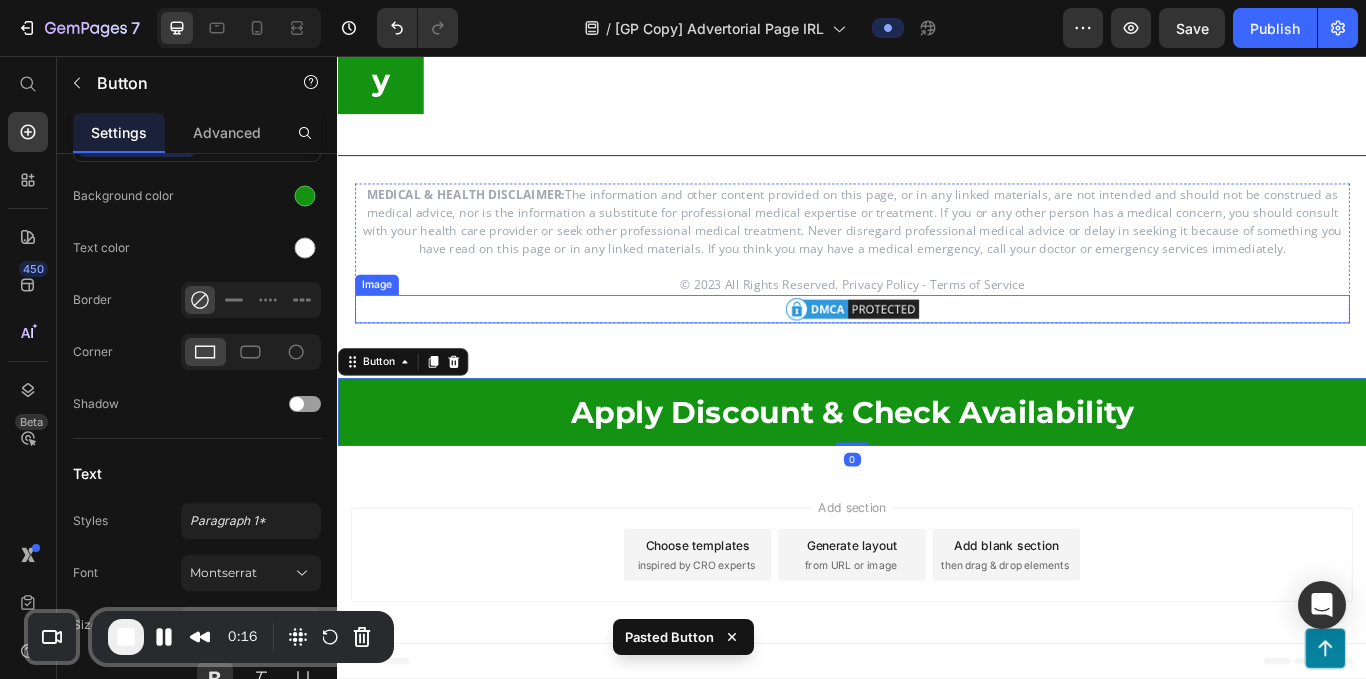 scroll, scrollTop: 0, scrollLeft: 0, axis: both 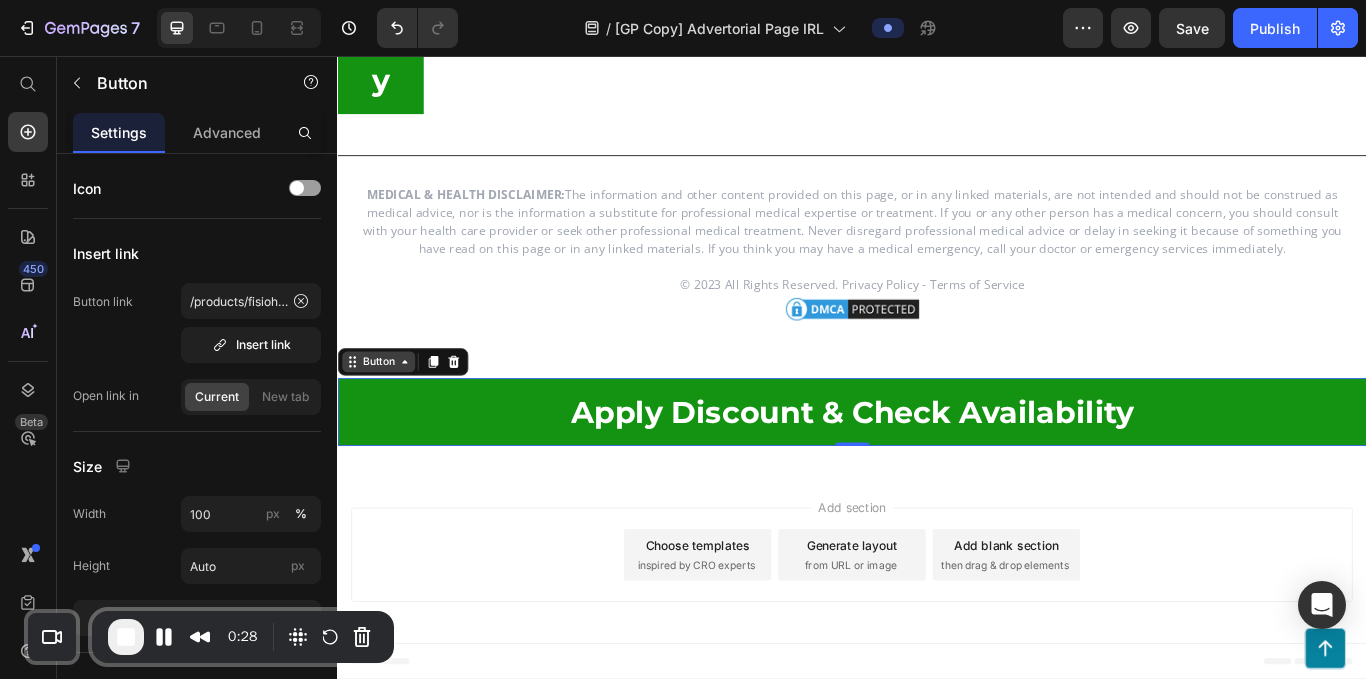 click on "Button" at bounding box center (384, 413) 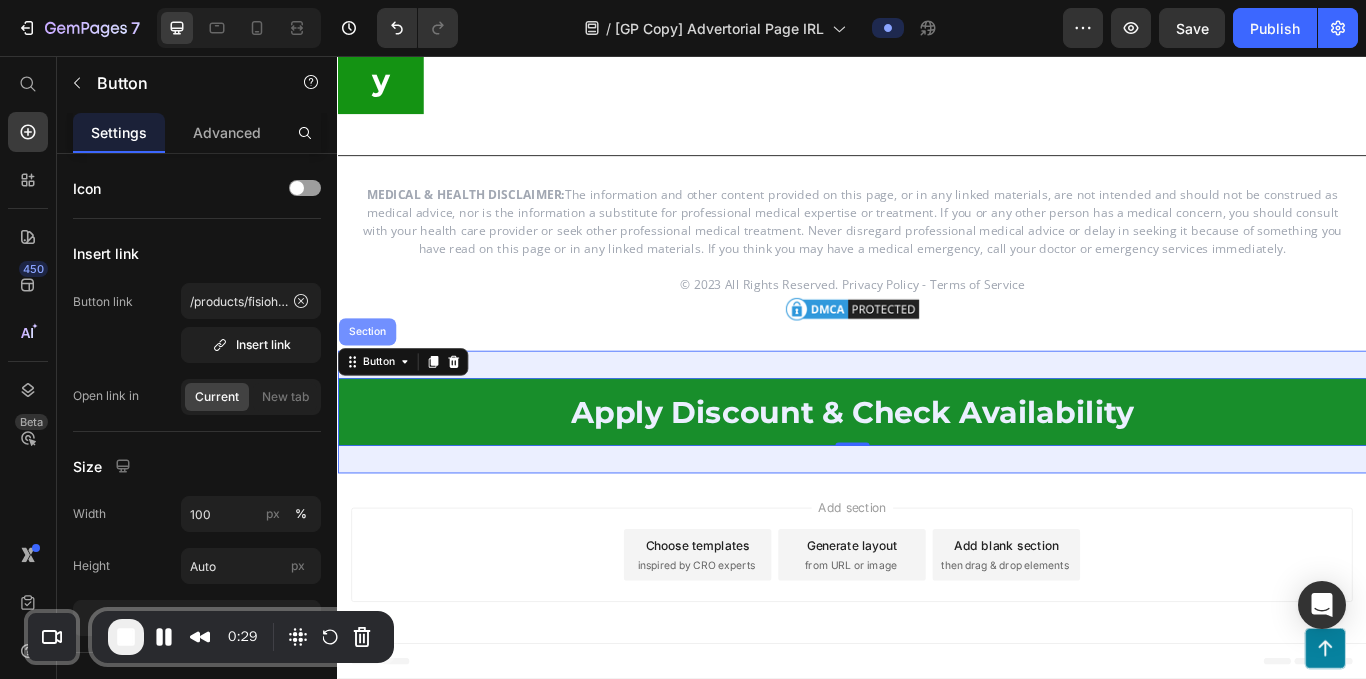 click on "Section" at bounding box center [371, 378] 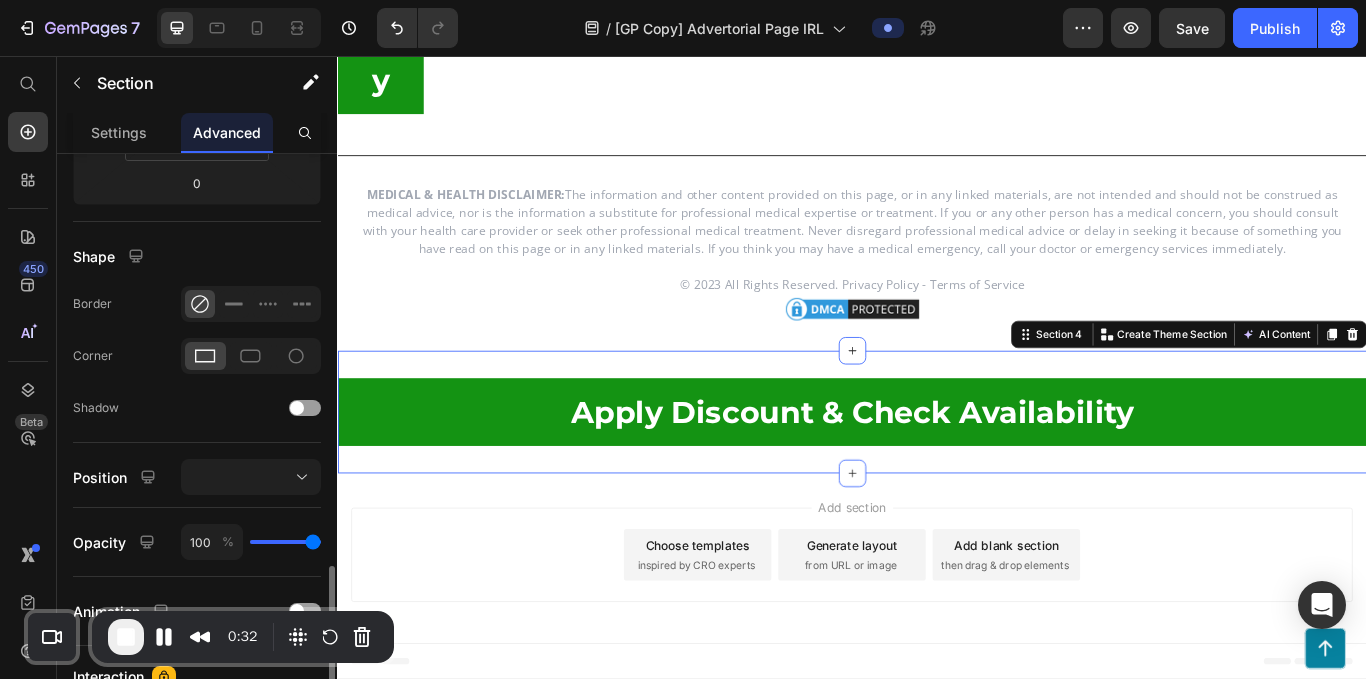 scroll, scrollTop: 577, scrollLeft: 0, axis: vertical 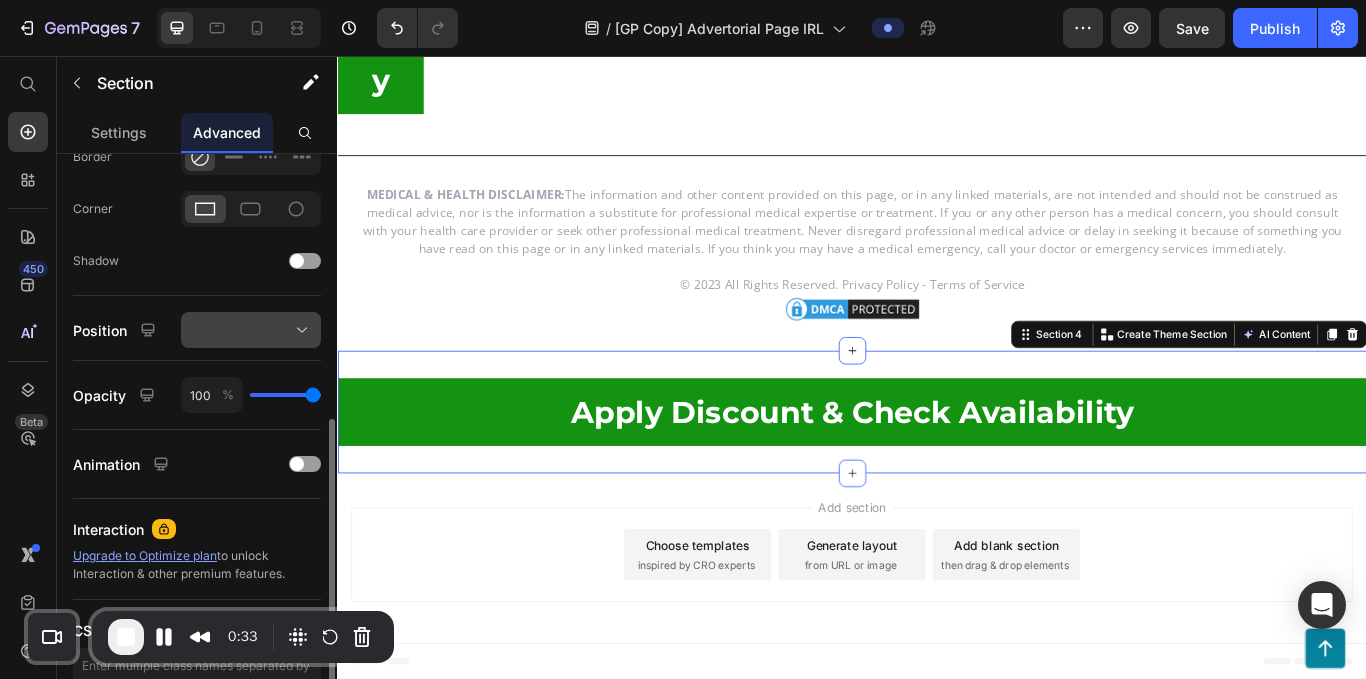 click at bounding box center (251, 330) 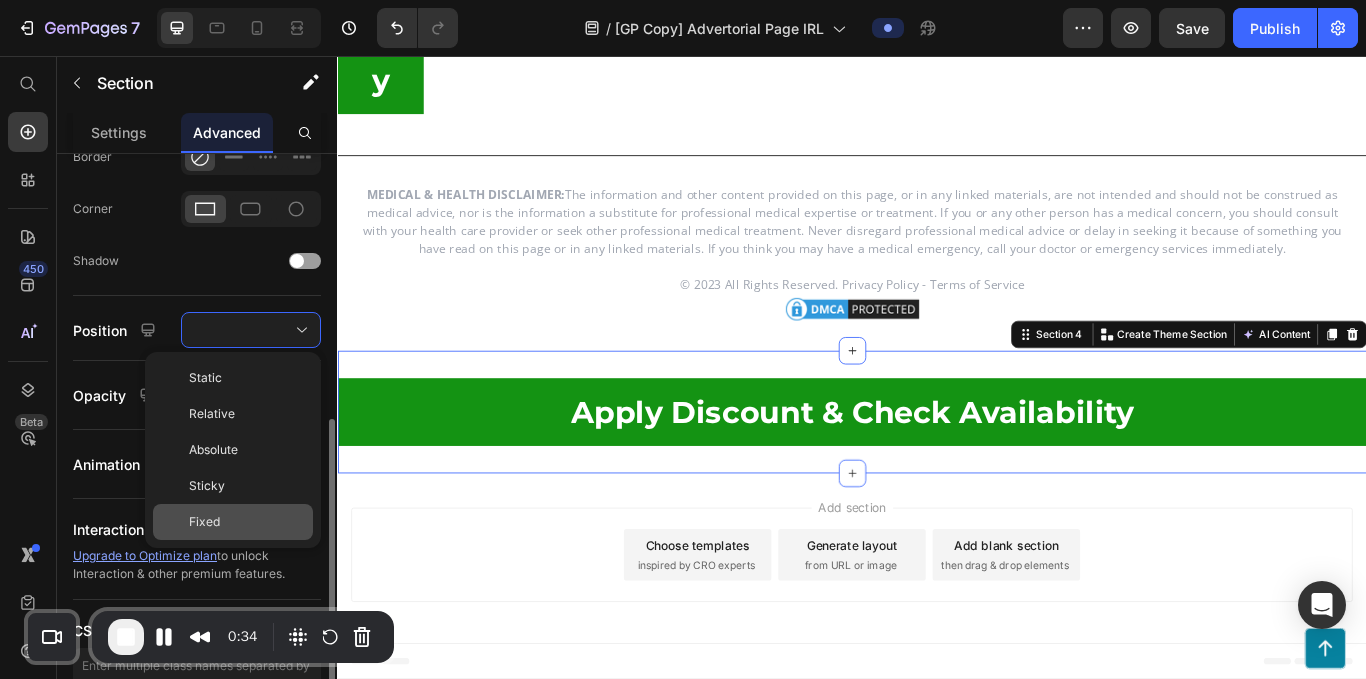 click on "Fixed" 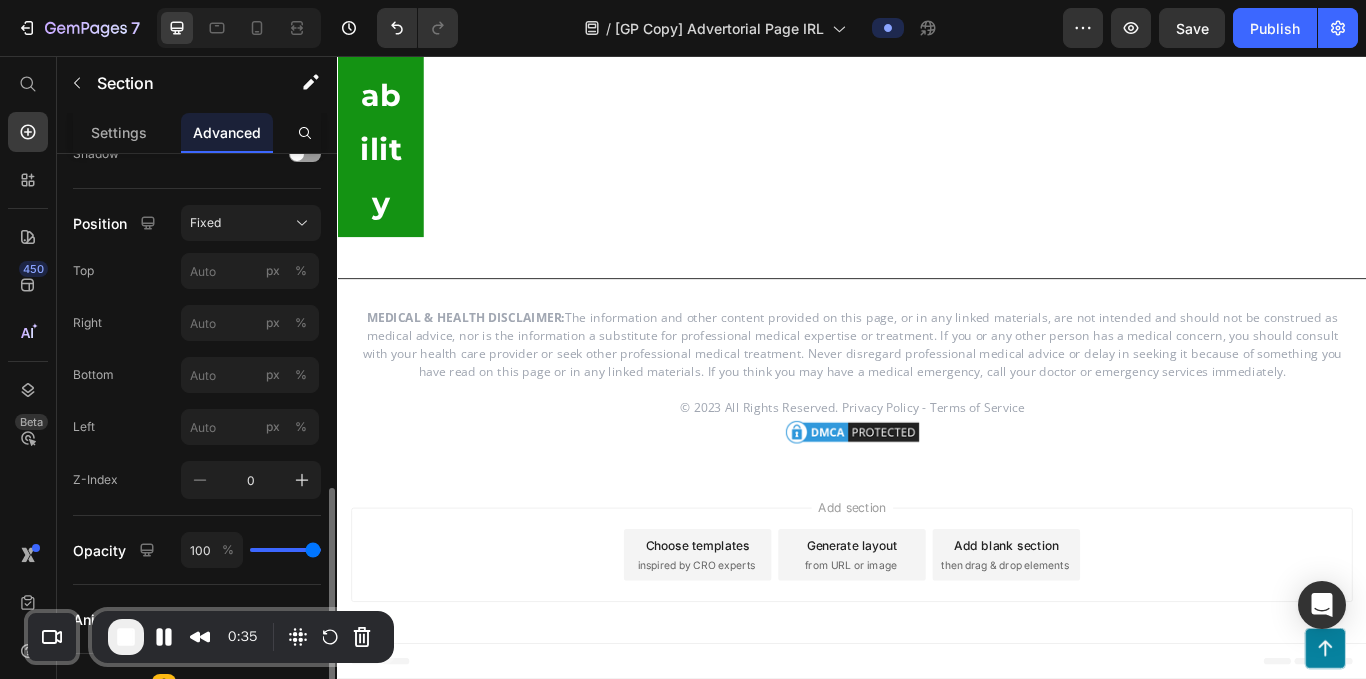 scroll, scrollTop: 739, scrollLeft: 0, axis: vertical 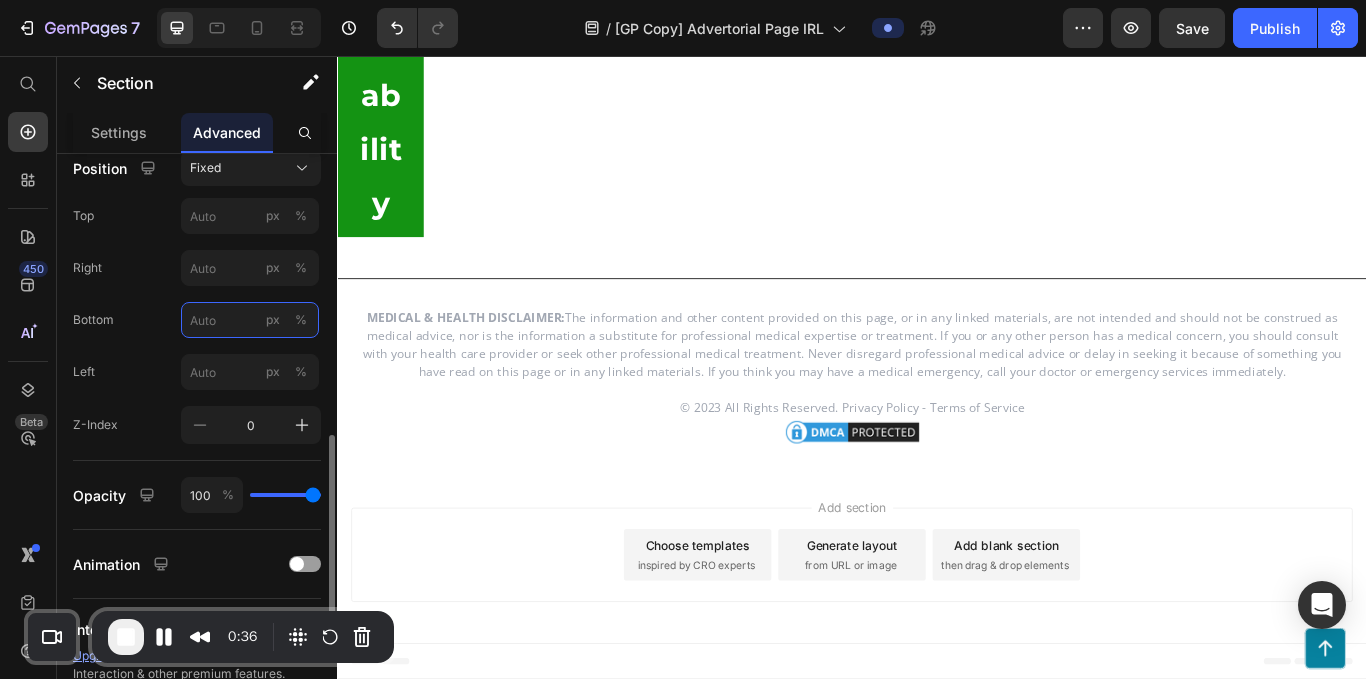 click on "px %" at bounding box center [250, 320] 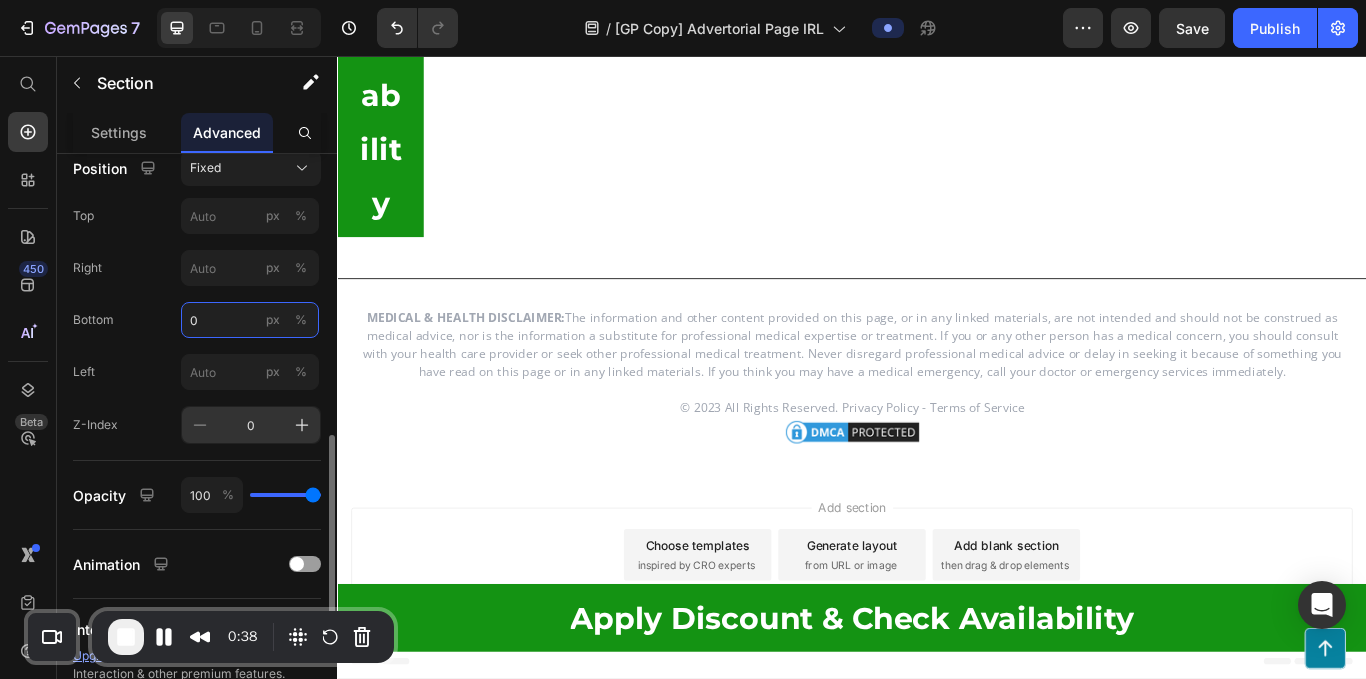 type on "0" 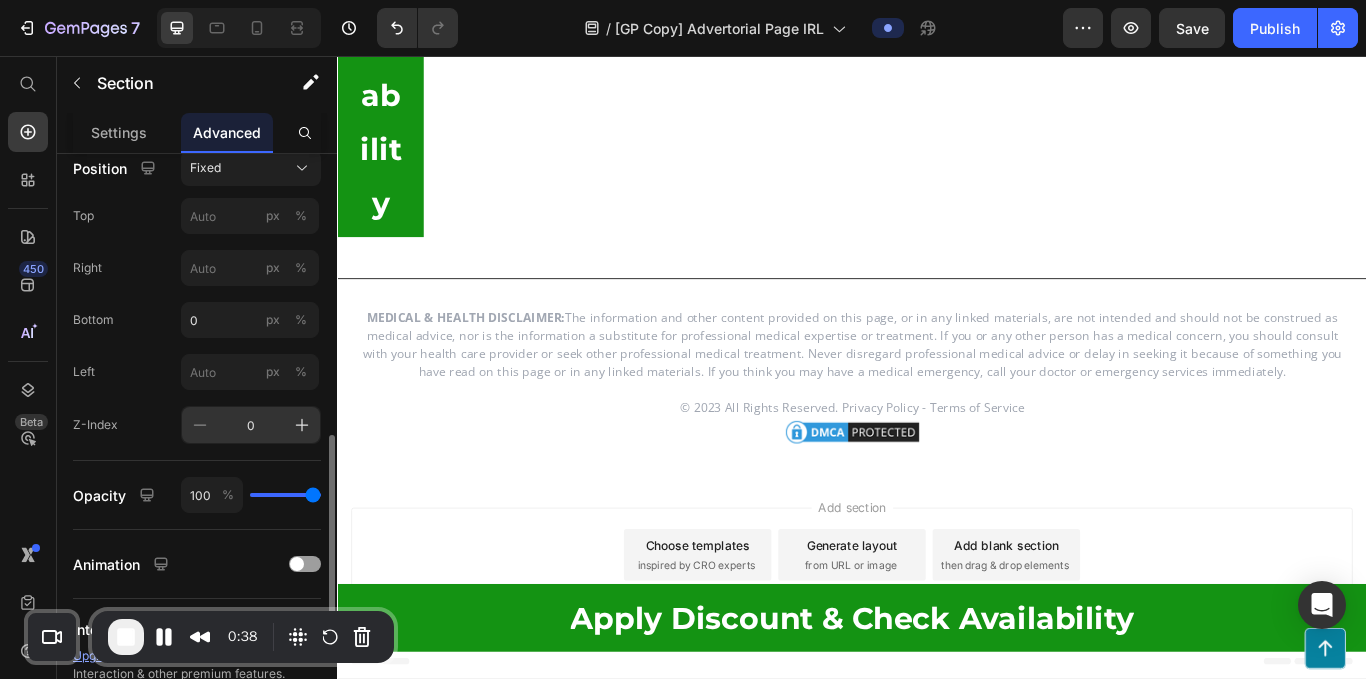 click on "0" at bounding box center [251, 425] 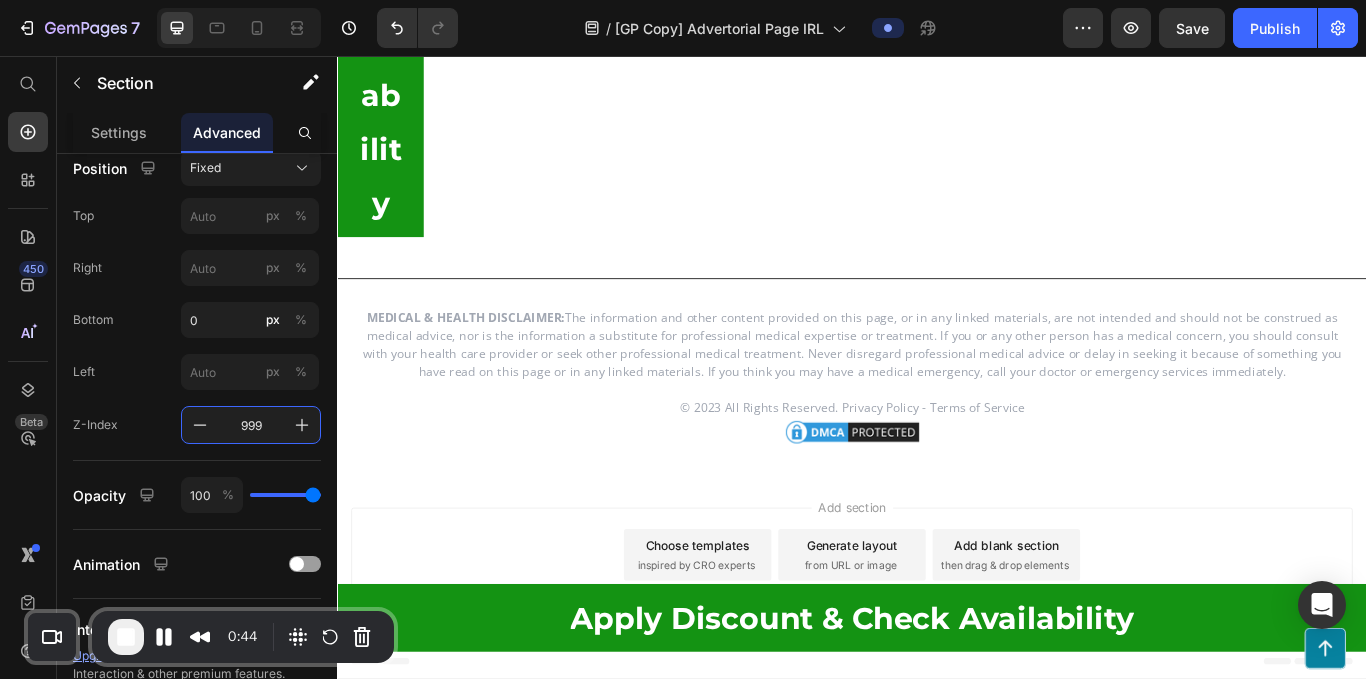 type on "999" 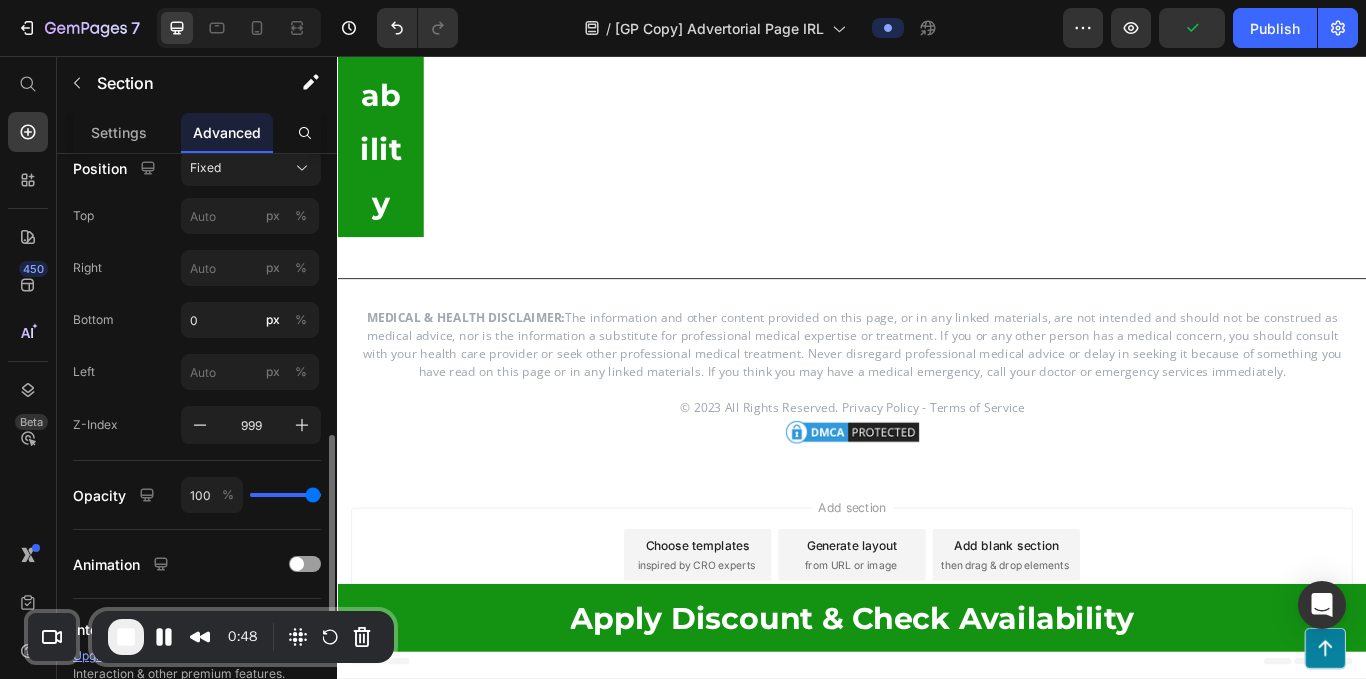 click on "Bottom 0 px %" 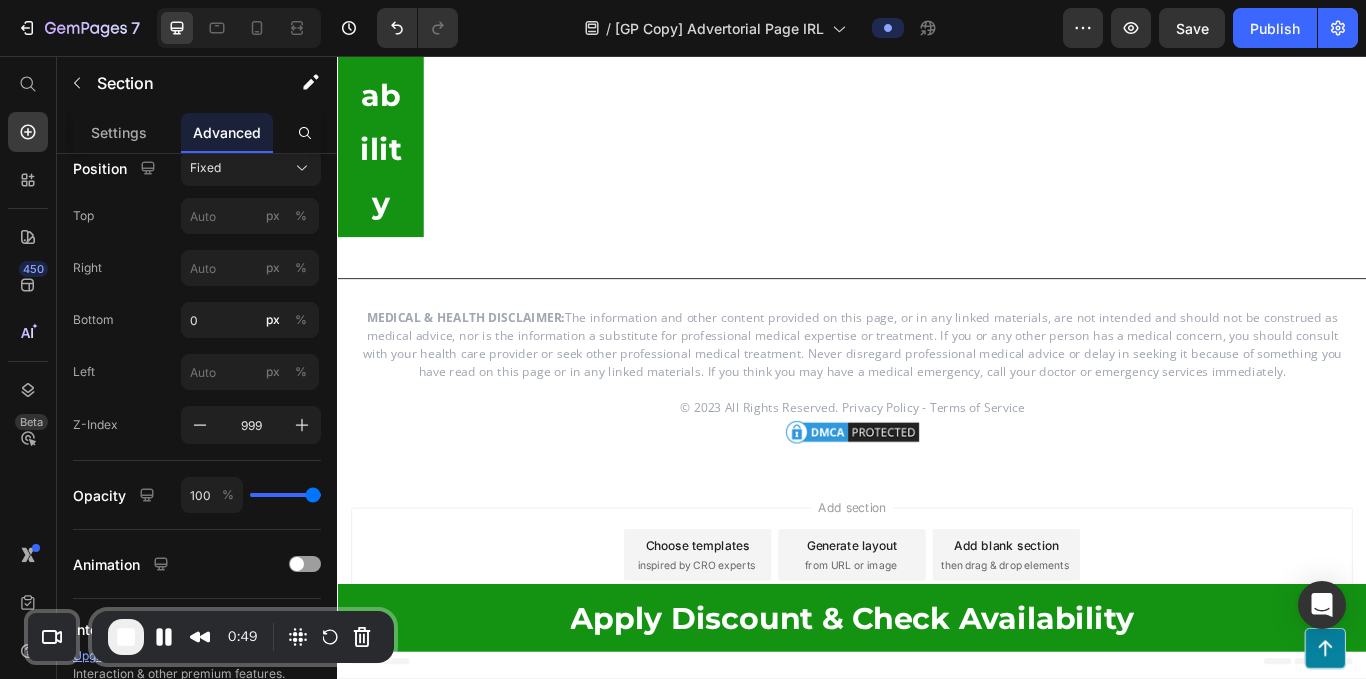 scroll, scrollTop: 13499, scrollLeft: 0, axis: vertical 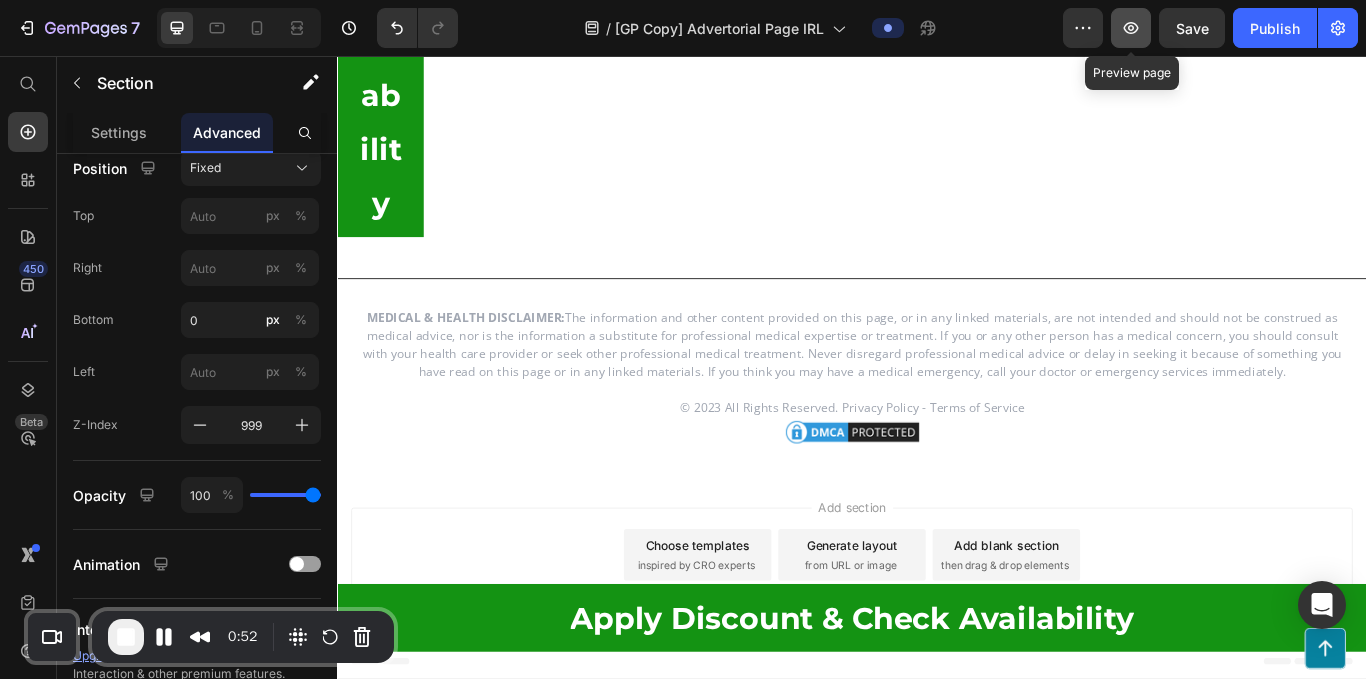 click 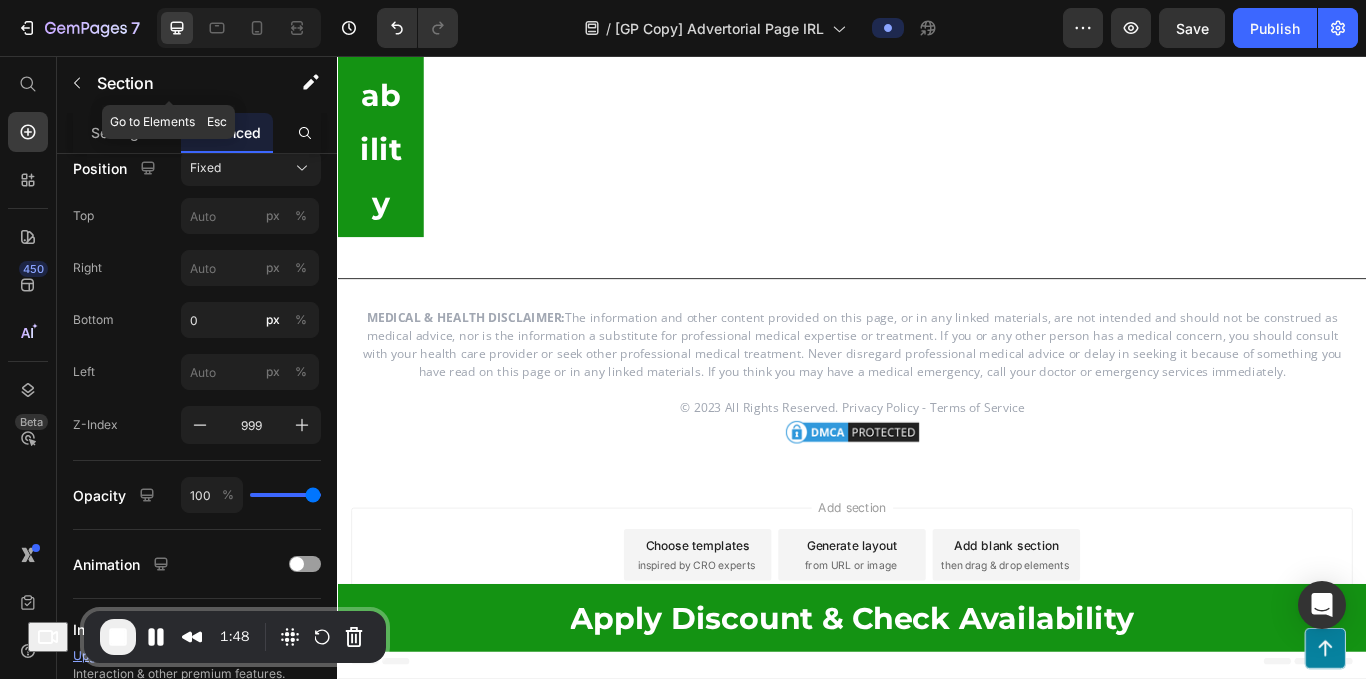 click 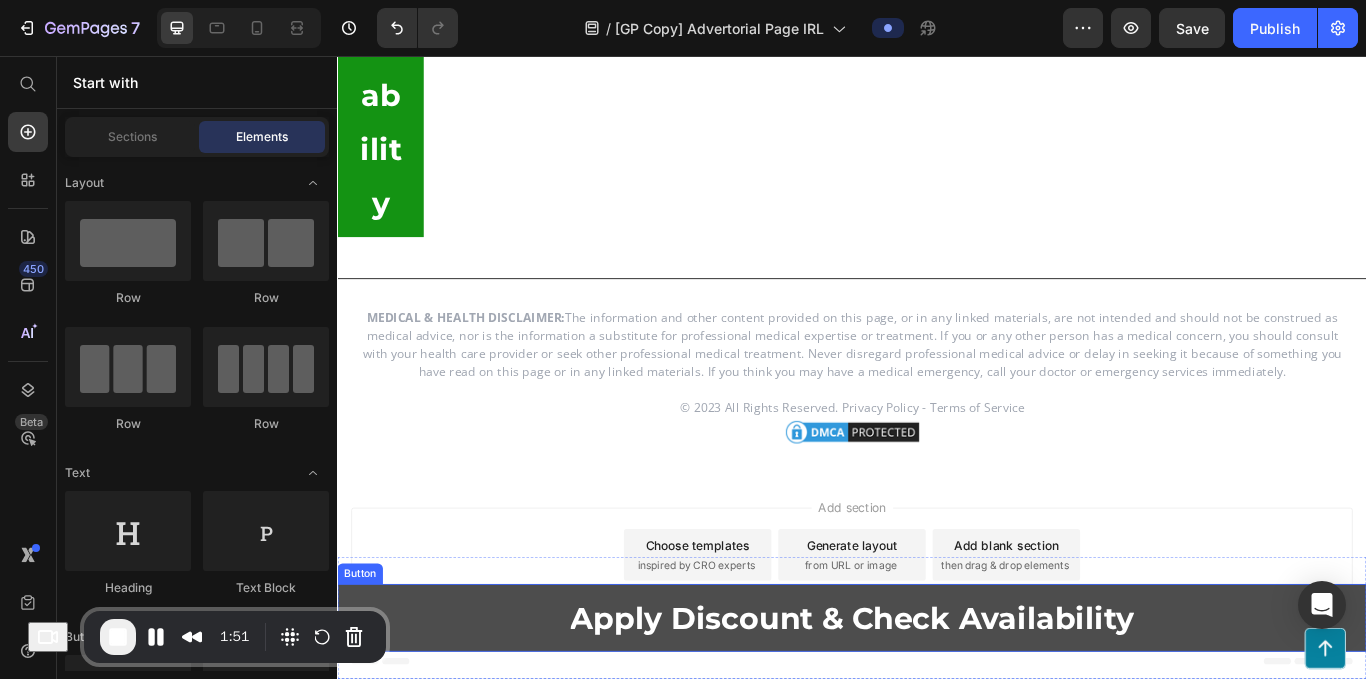 click on "Apply Discount & Check Availability" at bounding box center (937, 711) 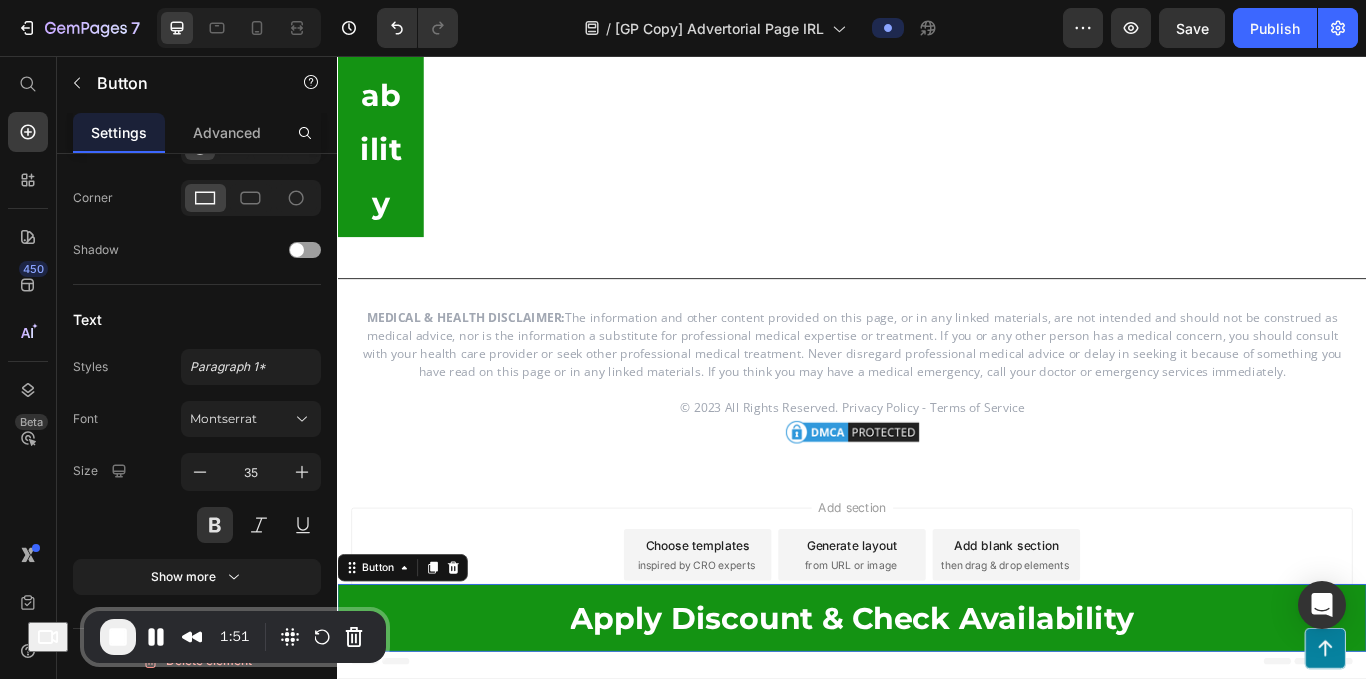 scroll, scrollTop: 0, scrollLeft: 0, axis: both 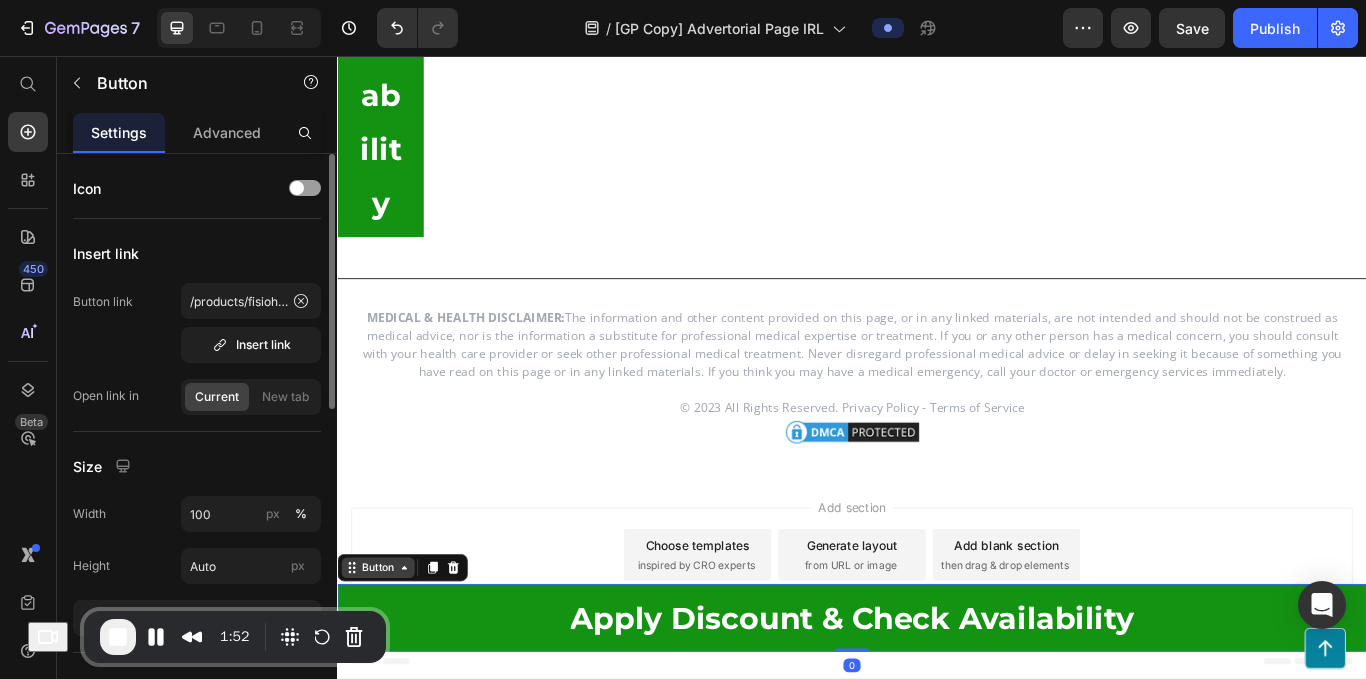 click on "Button" at bounding box center [384, 653] 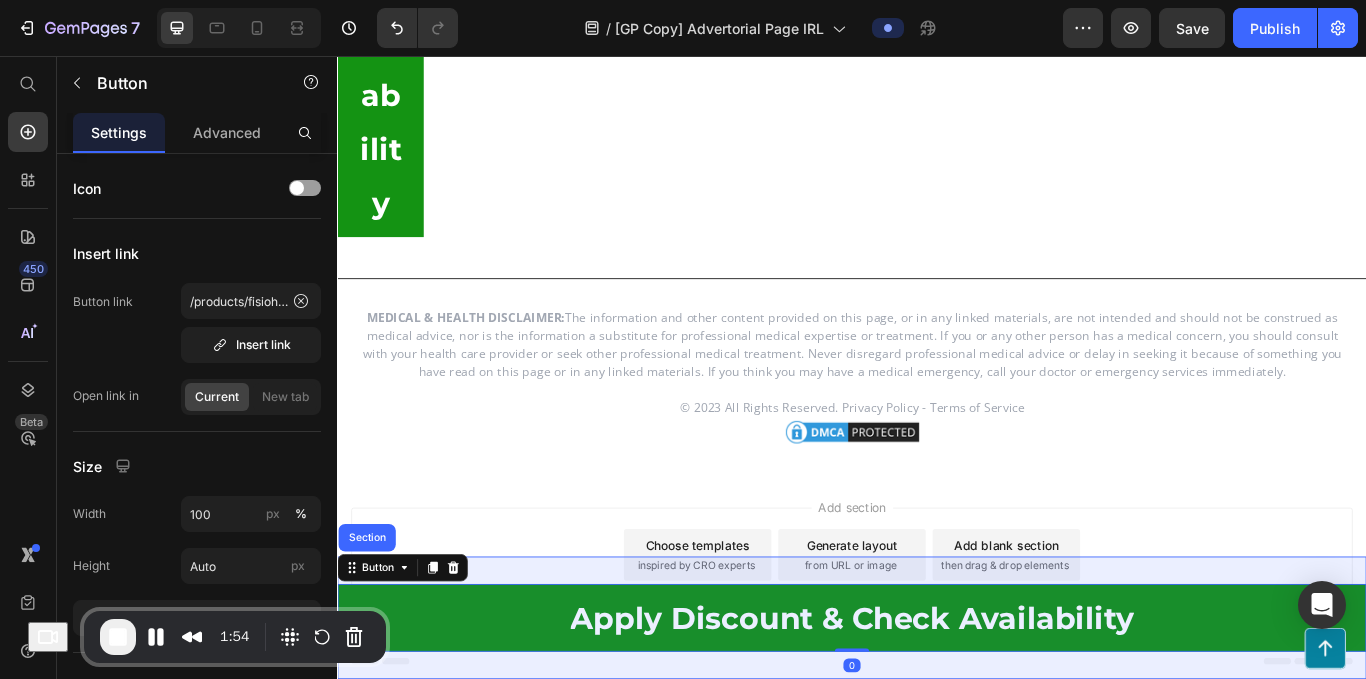 drag, startPoint x: 378, startPoint y: 608, endPoint x: 1234, endPoint y: 661, distance: 857.6392 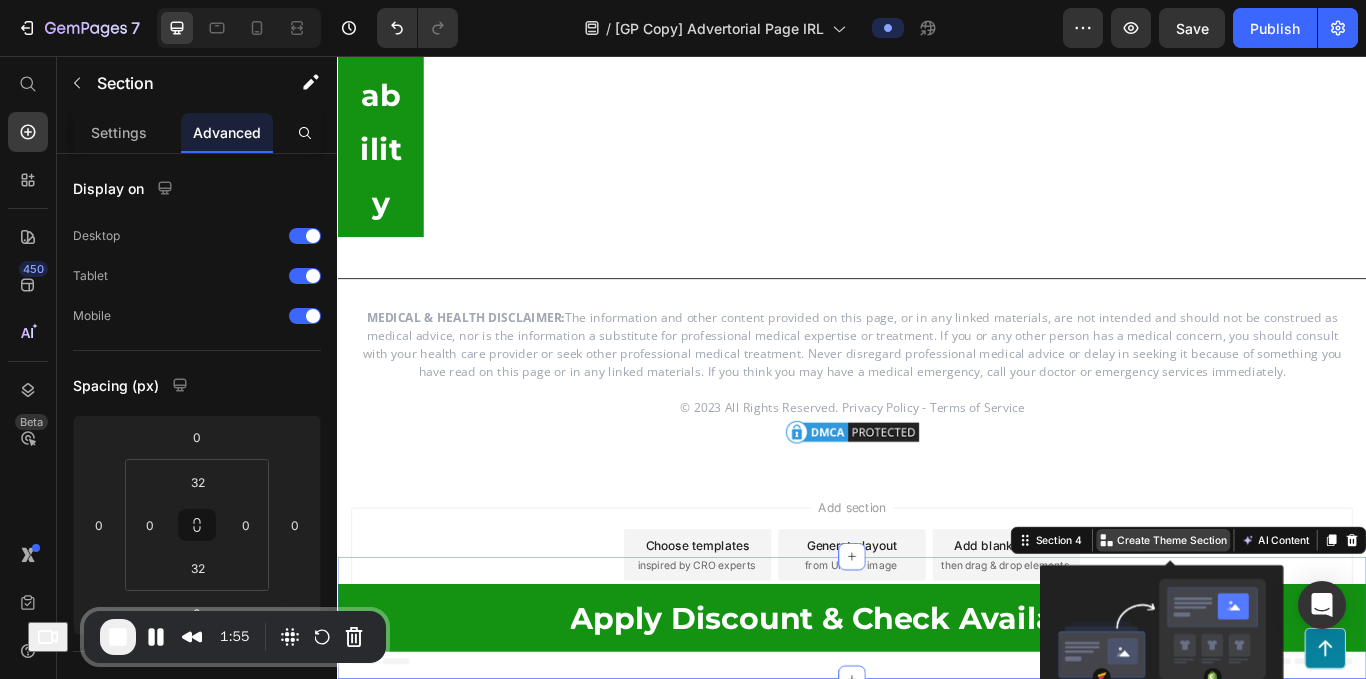 click on "Create Theme Section" at bounding box center (1310, 621) 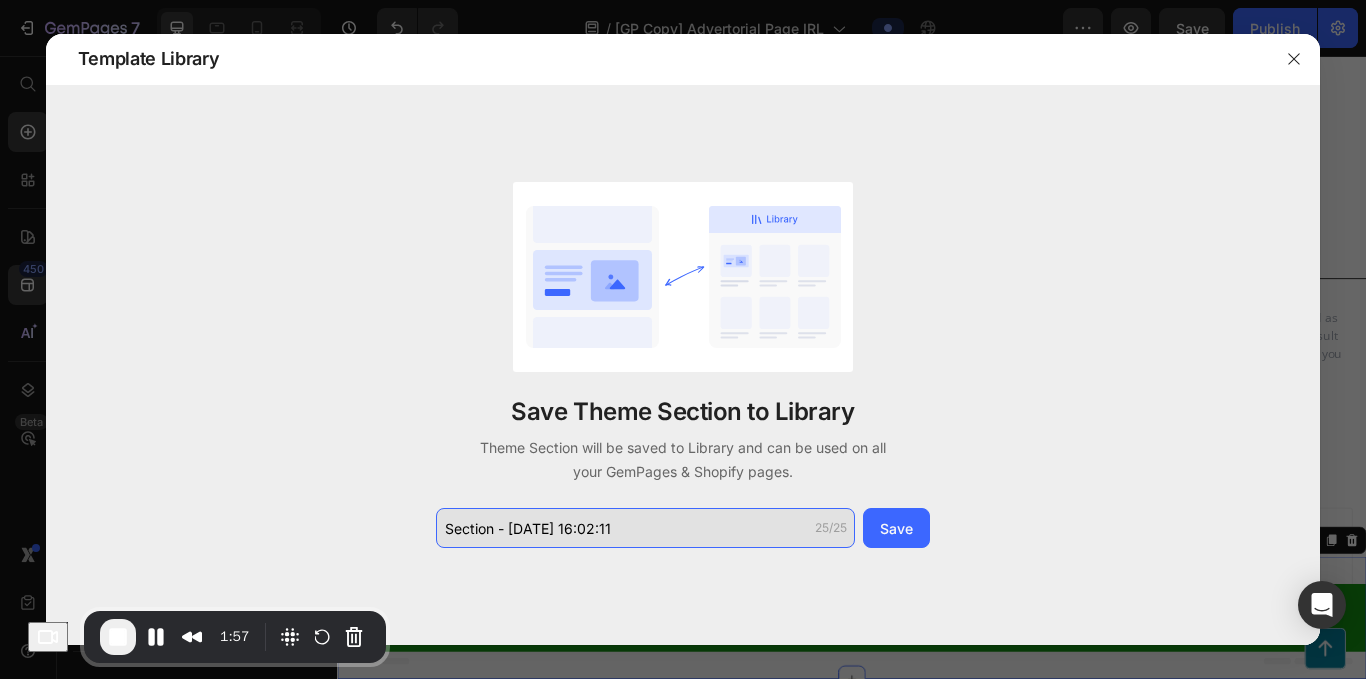 click on "Section - [DATE] 16:02:11" 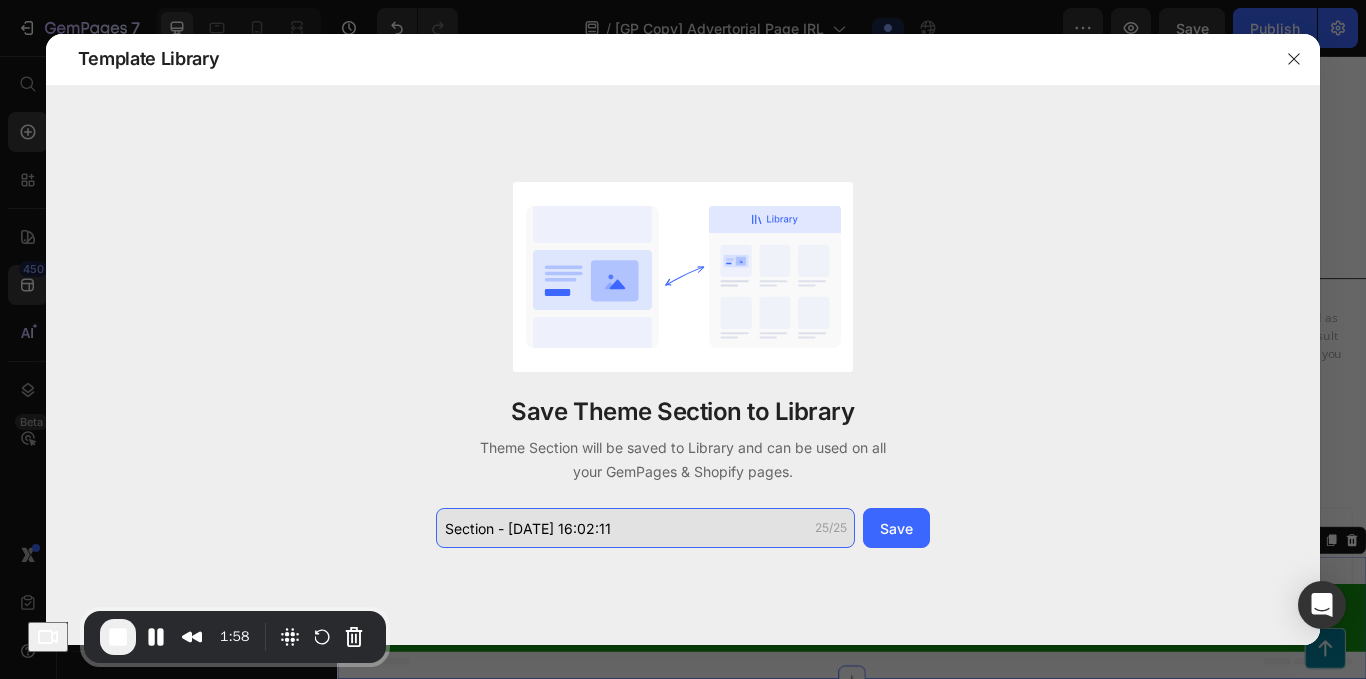 type on "D" 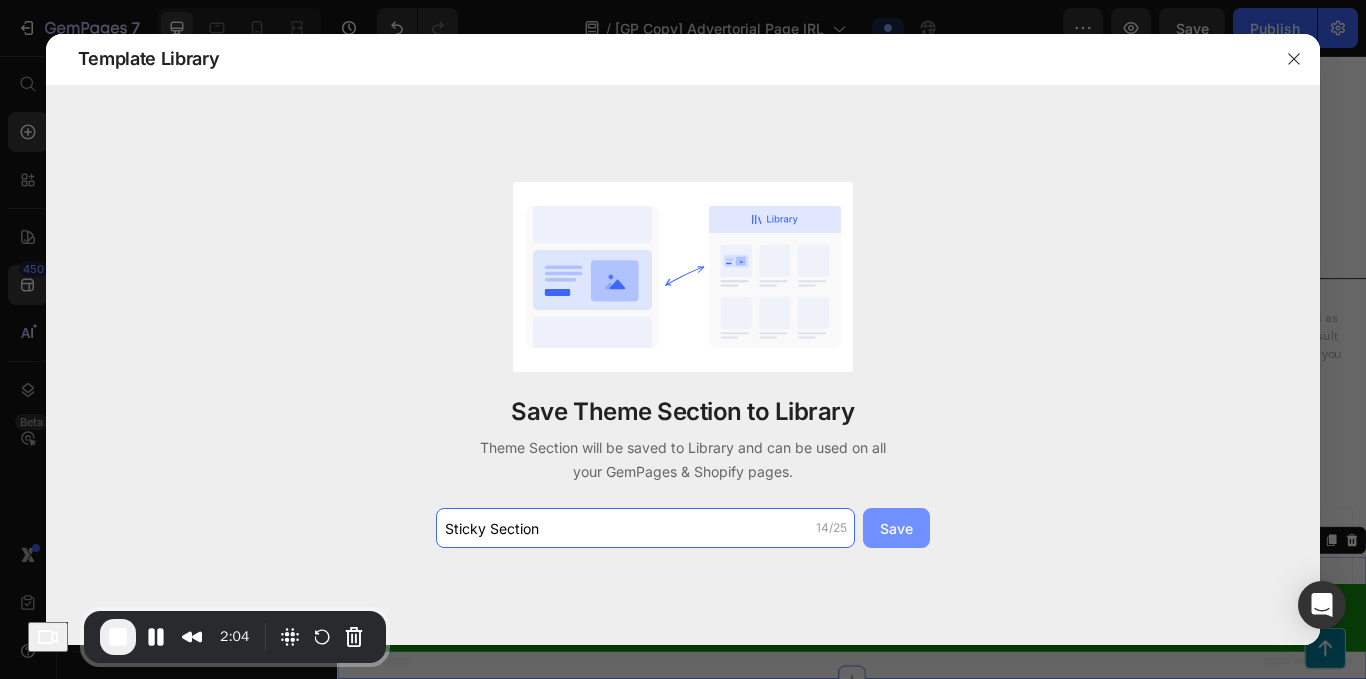 type on "Sticky Section" 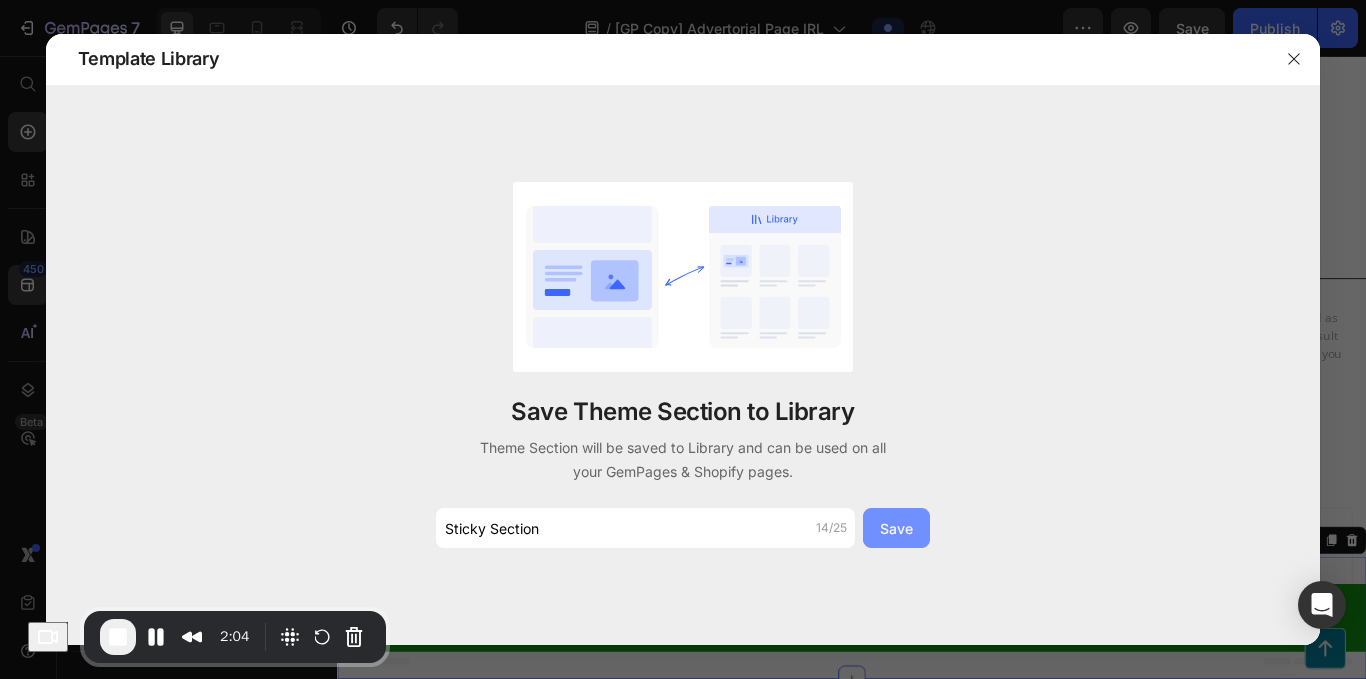 click on "Save" at bounding box center [896, 528] 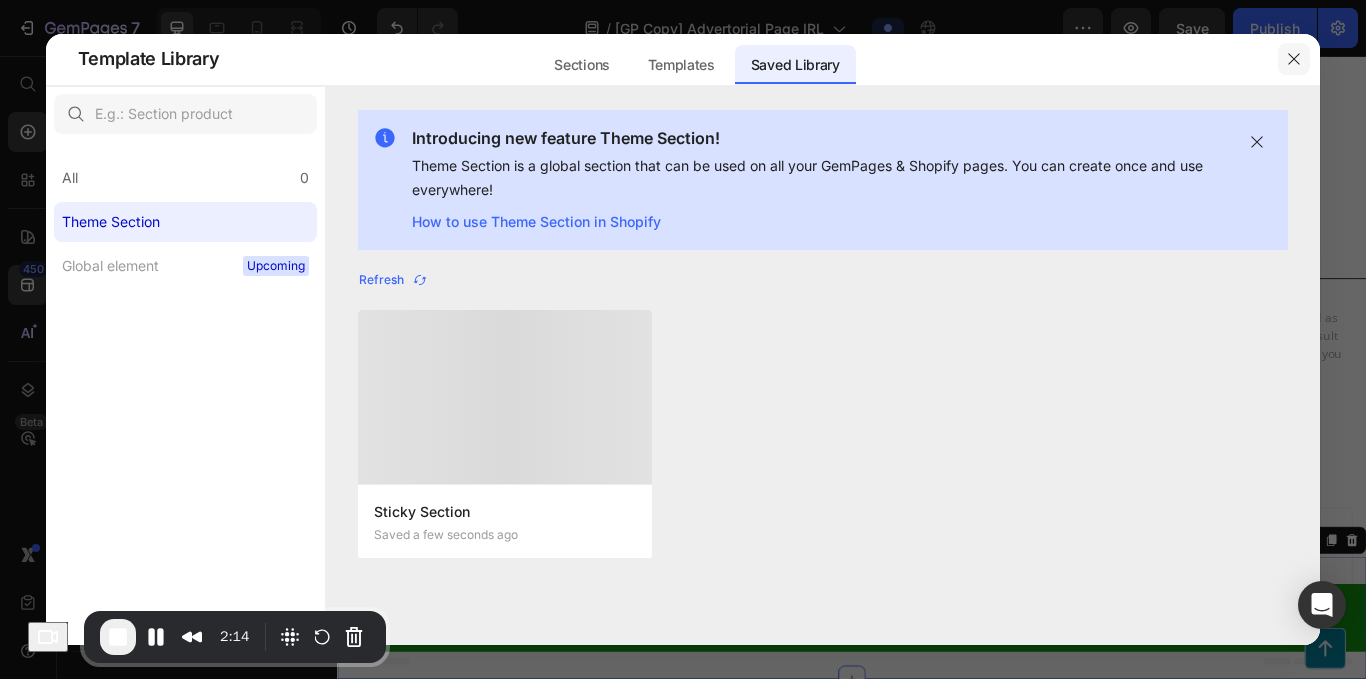 click at bounding box center [1294, 59] 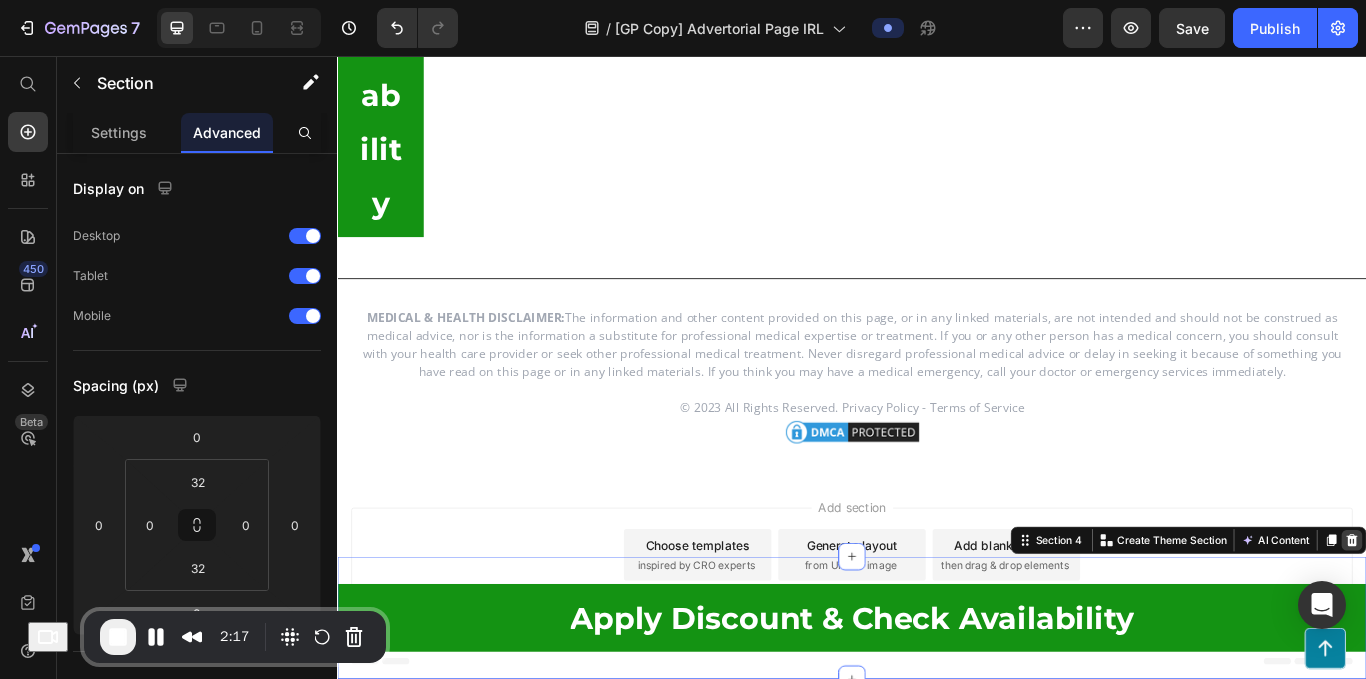click 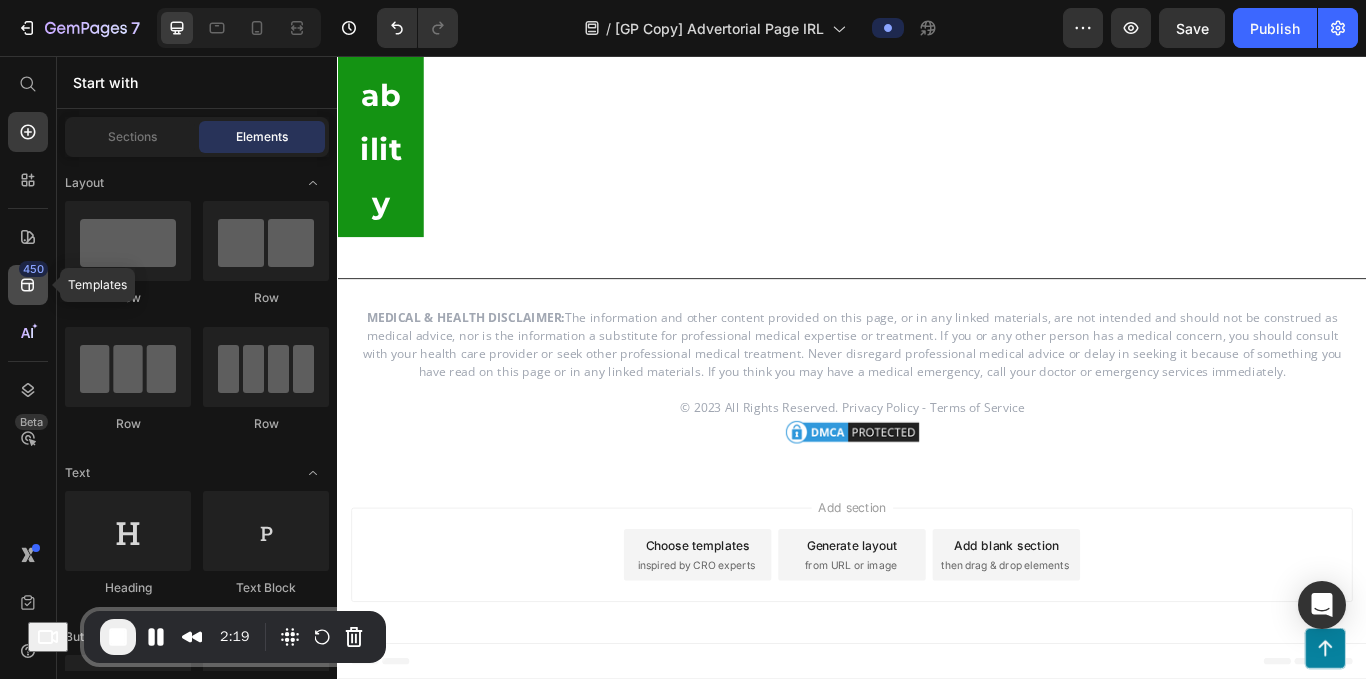 click 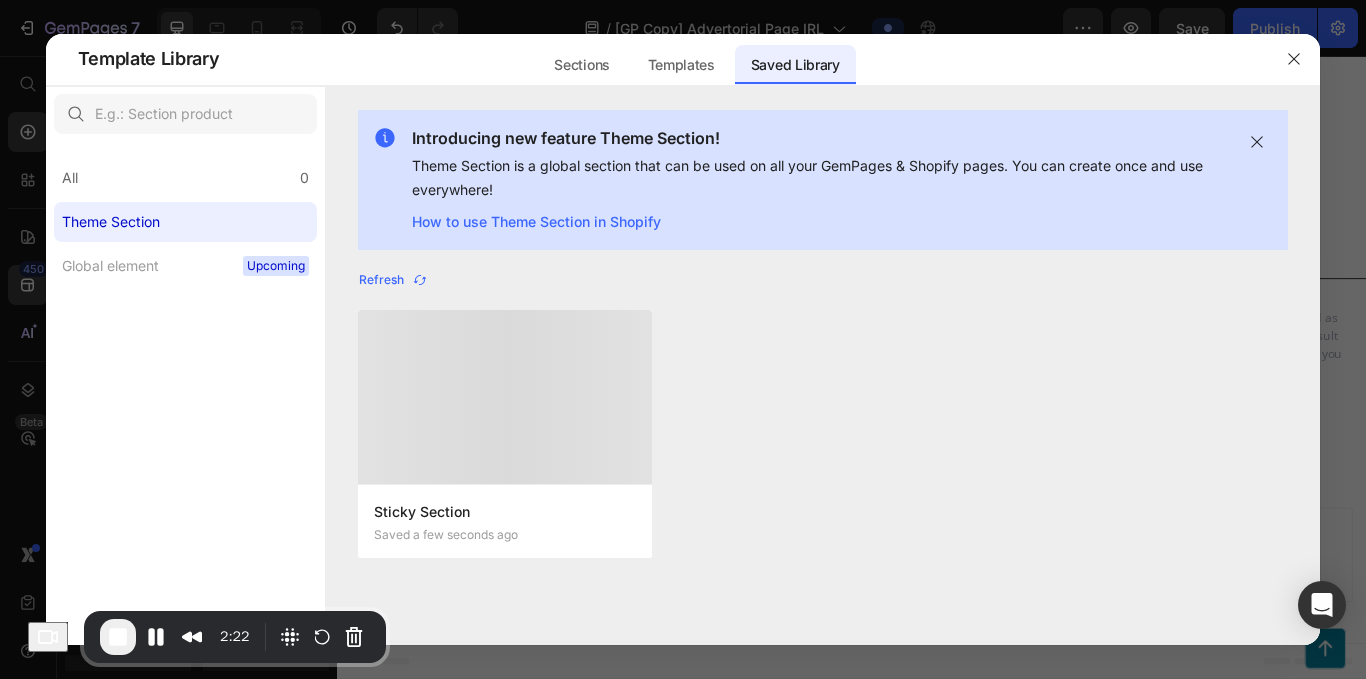 click on "Sticky Section Saved a few seconds ago" at bounding box center [505, 521] 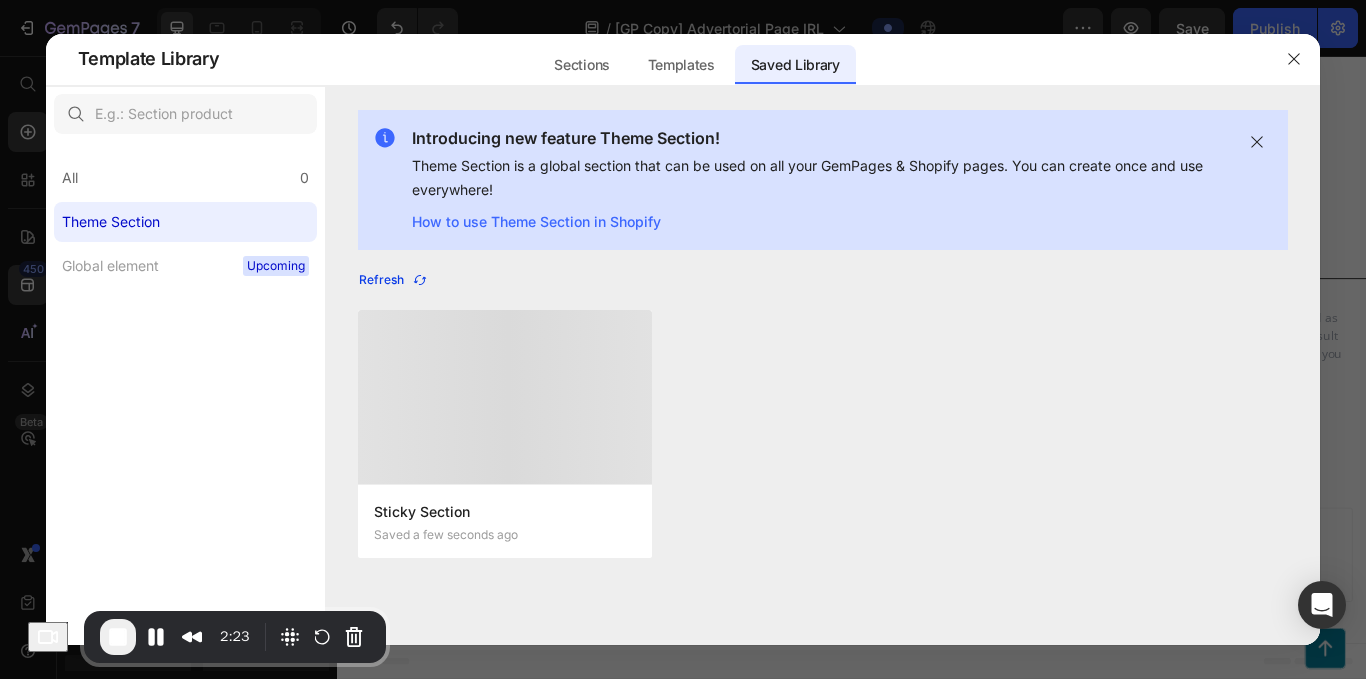 click 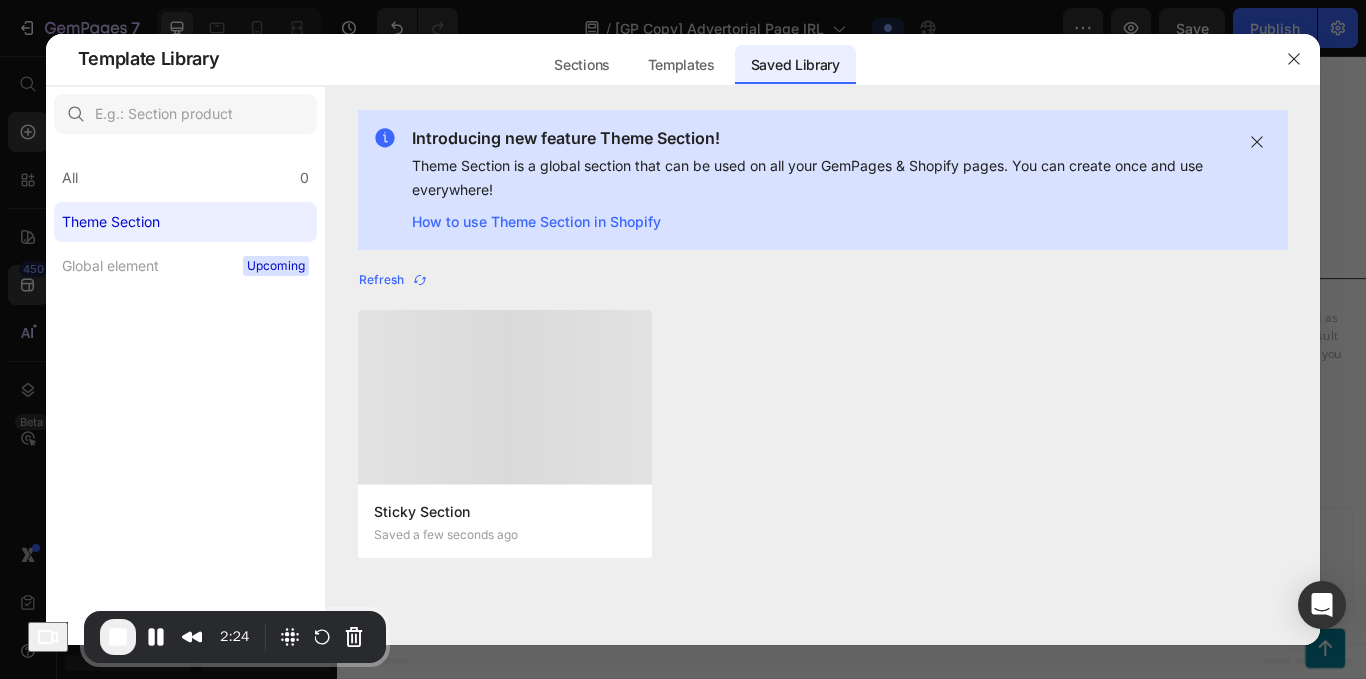click at bounding box center (505, 397) 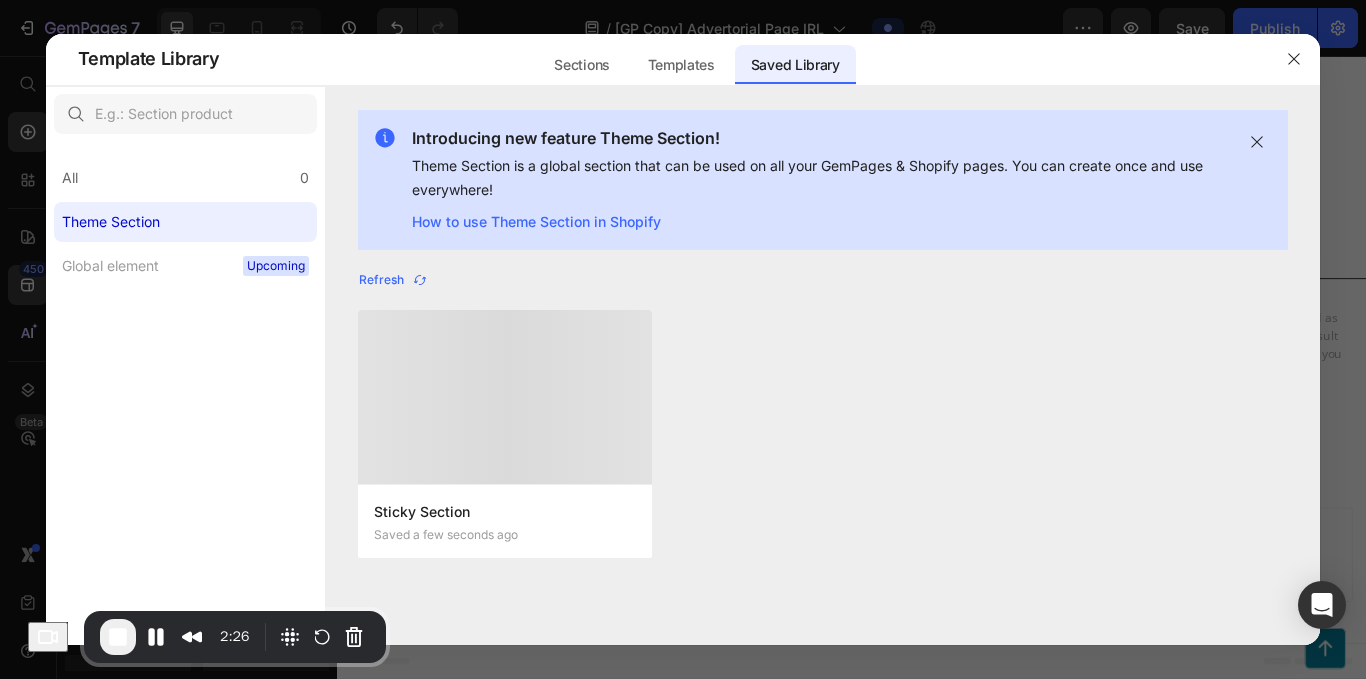 click at bounding box center [505, 397] 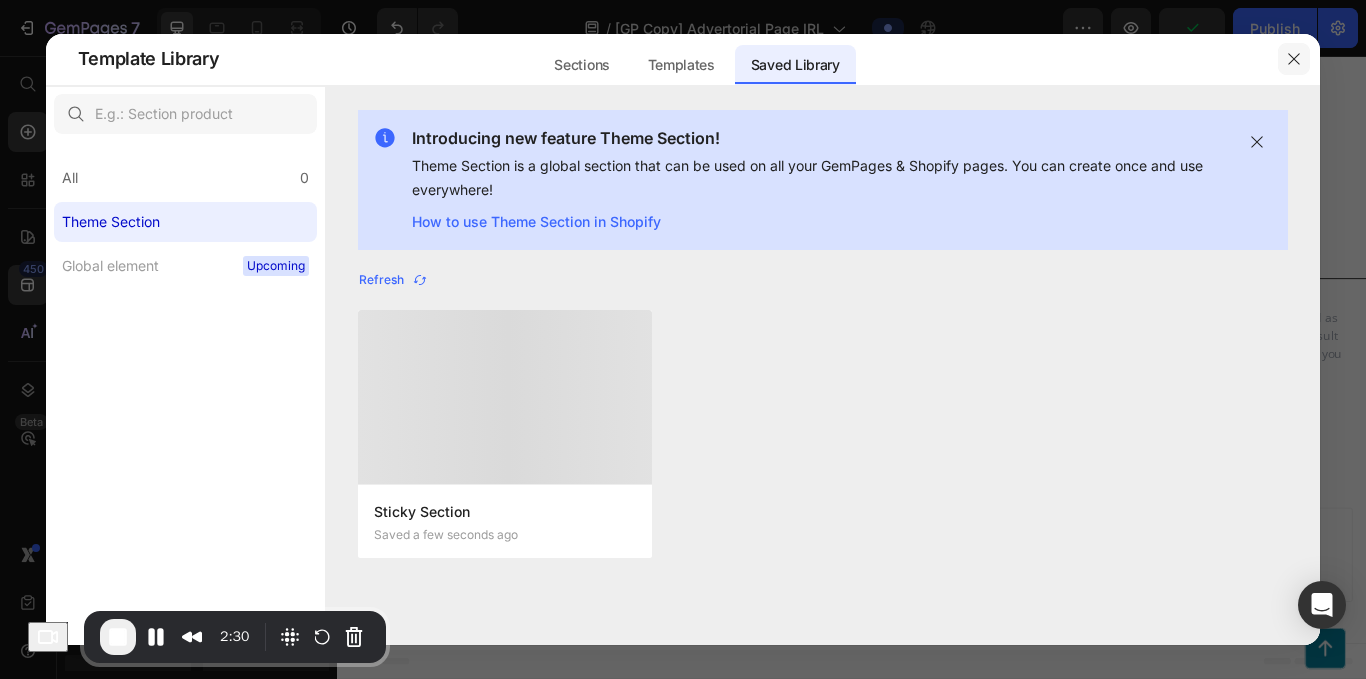 click 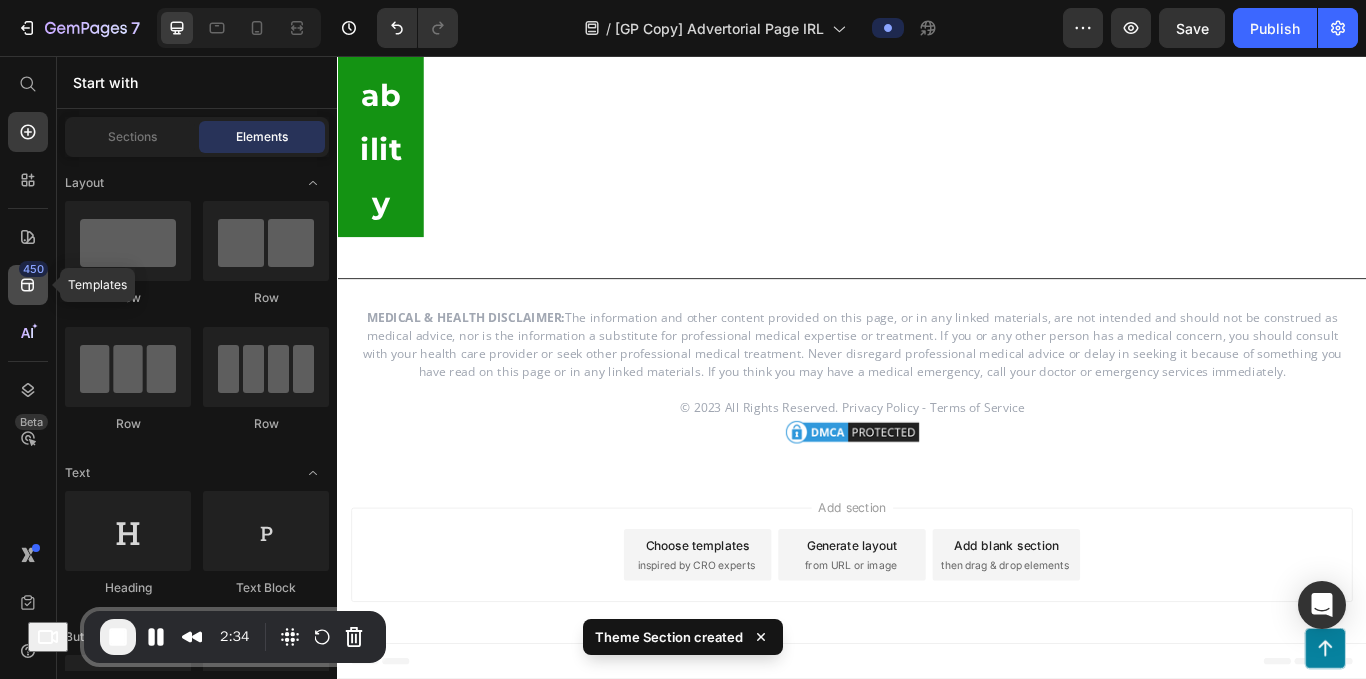 click on "450" at bounding box center [33, 269] 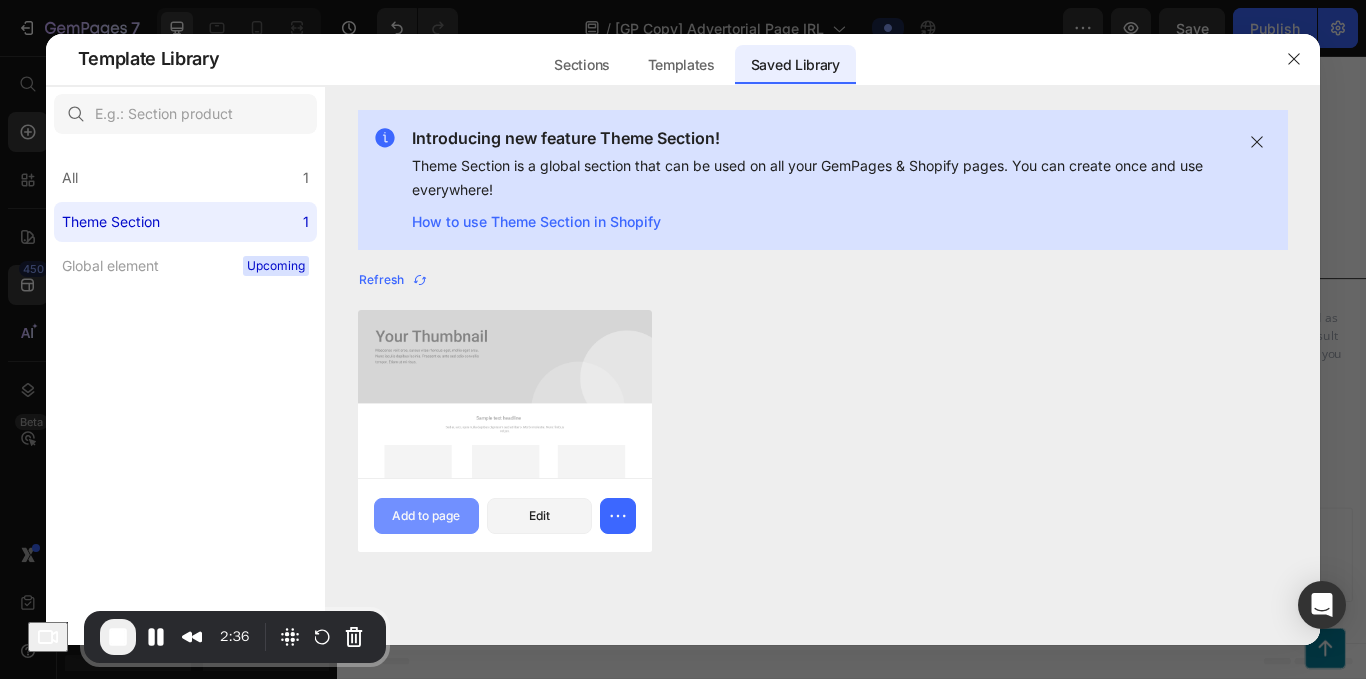 click on "Add to page" at bounding box center (426, 516) 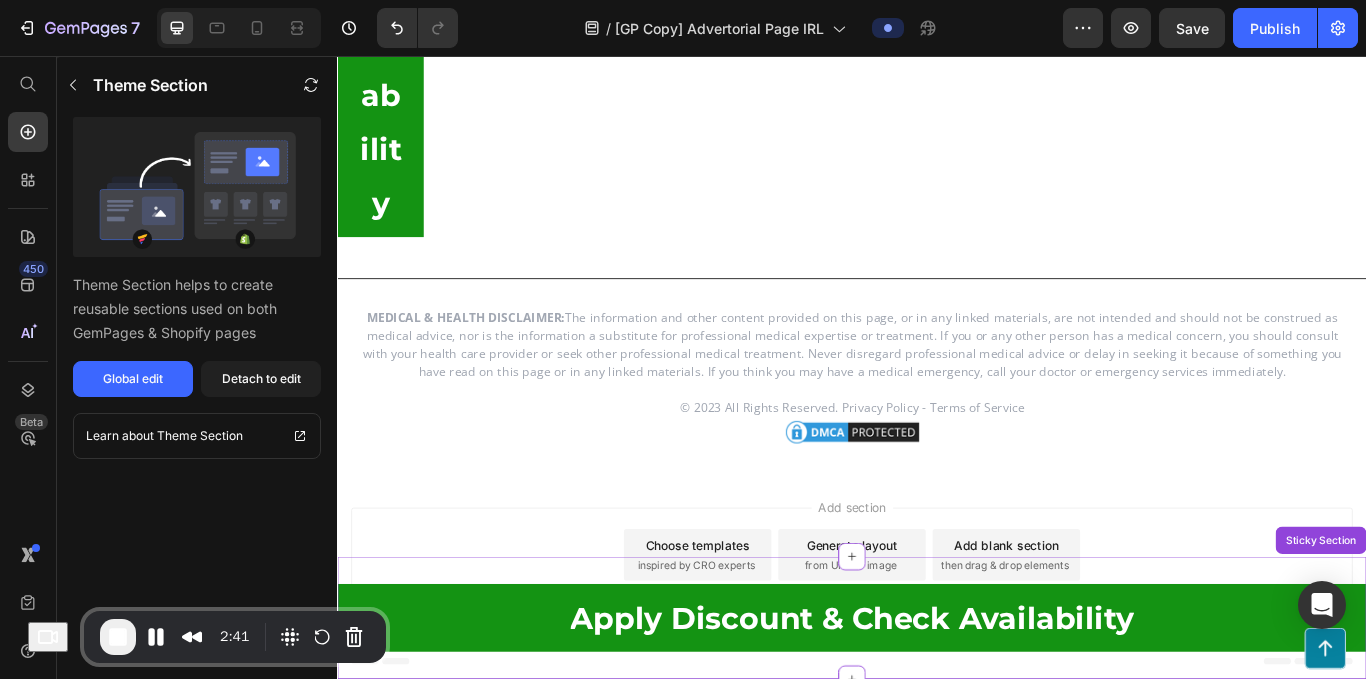 scroll, scrollTop: 13499, scrollLeft: 0, axis: vertical 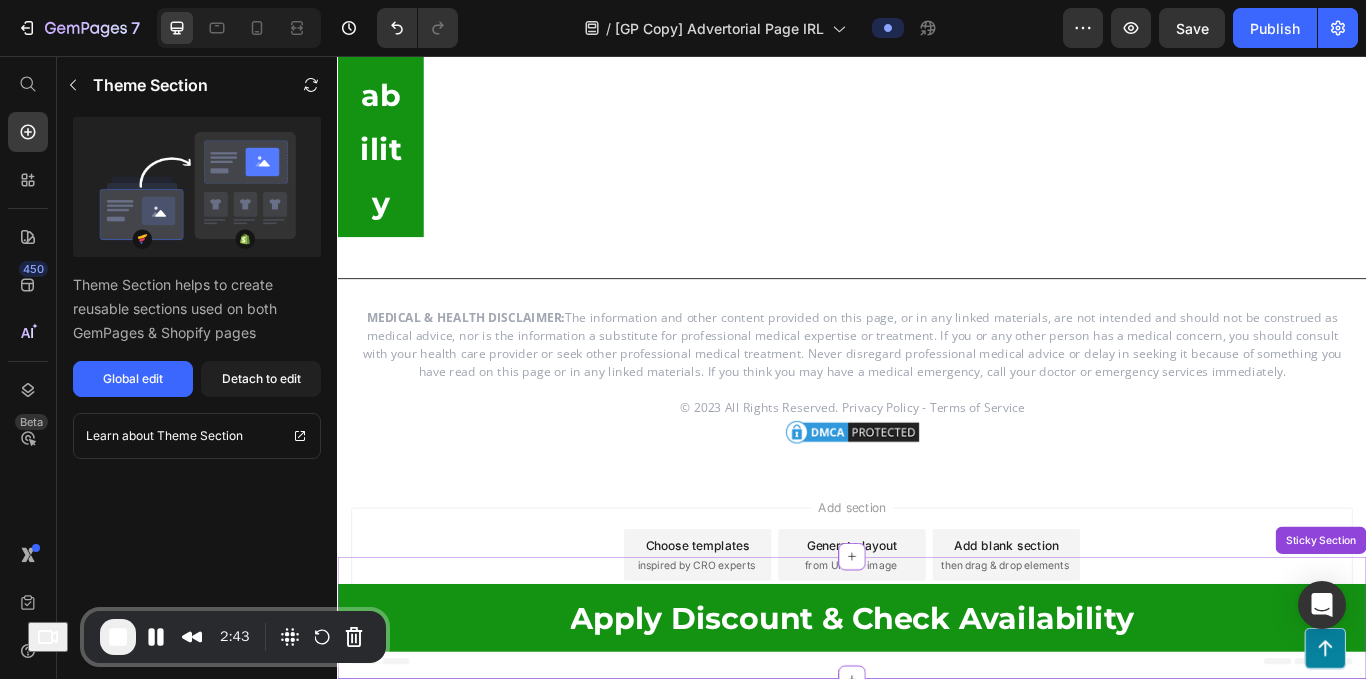 click at bounding box center (118, 637) 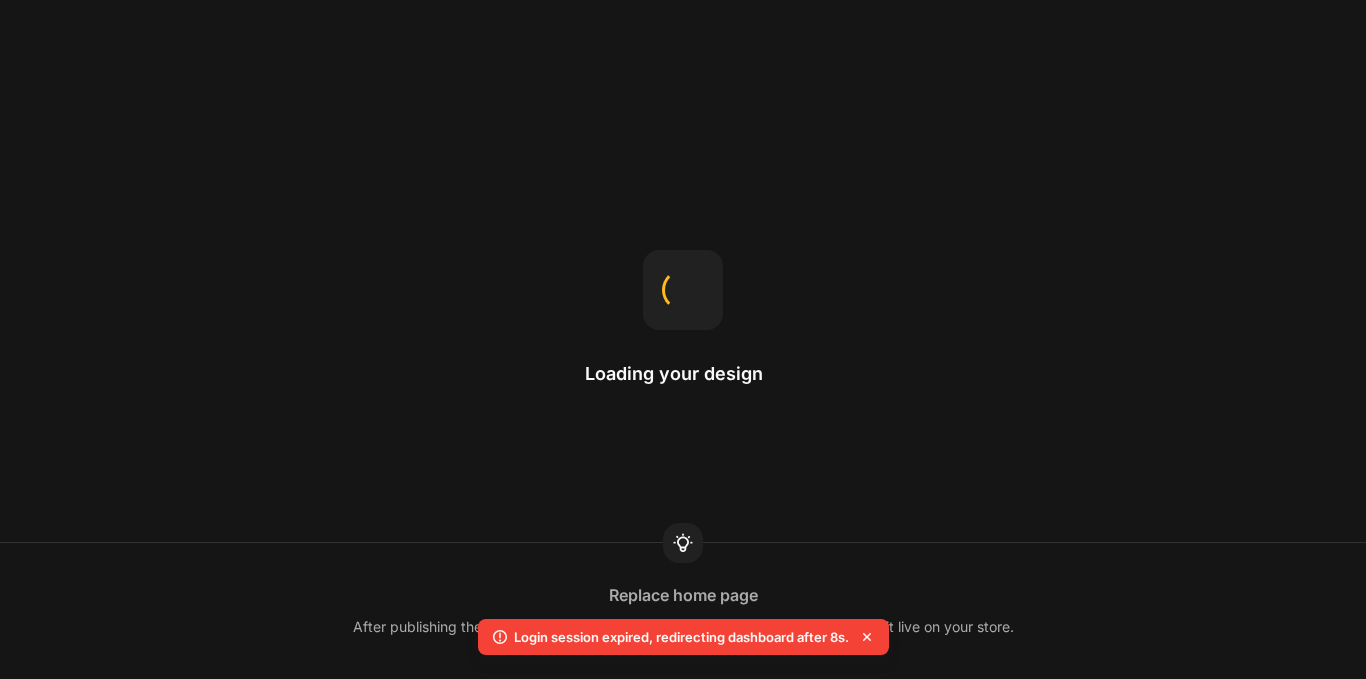 scroll, scrollTop: 0, scrollLeft: 0, axis: both 